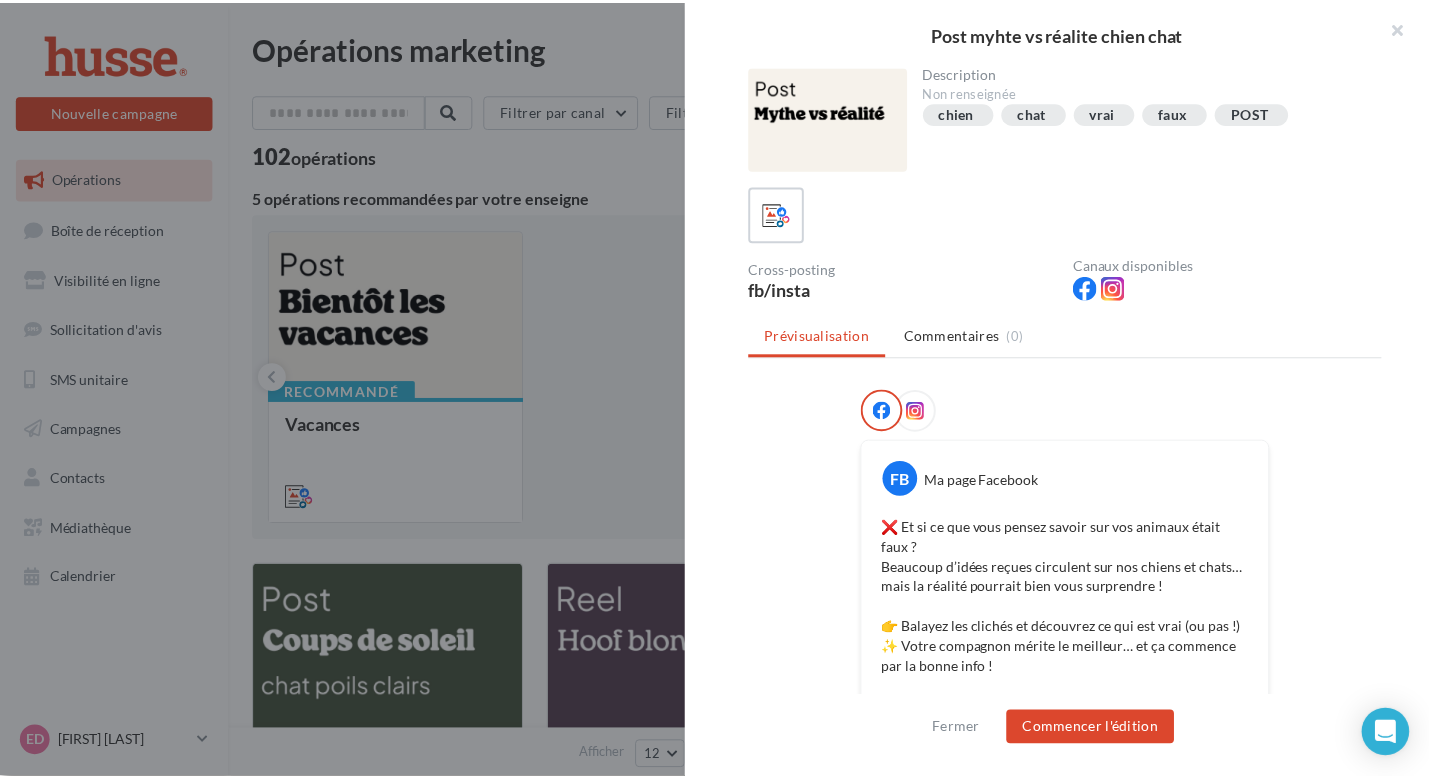 scroll, scrollTop: 804, scrollLeft: 0, axis: vertical 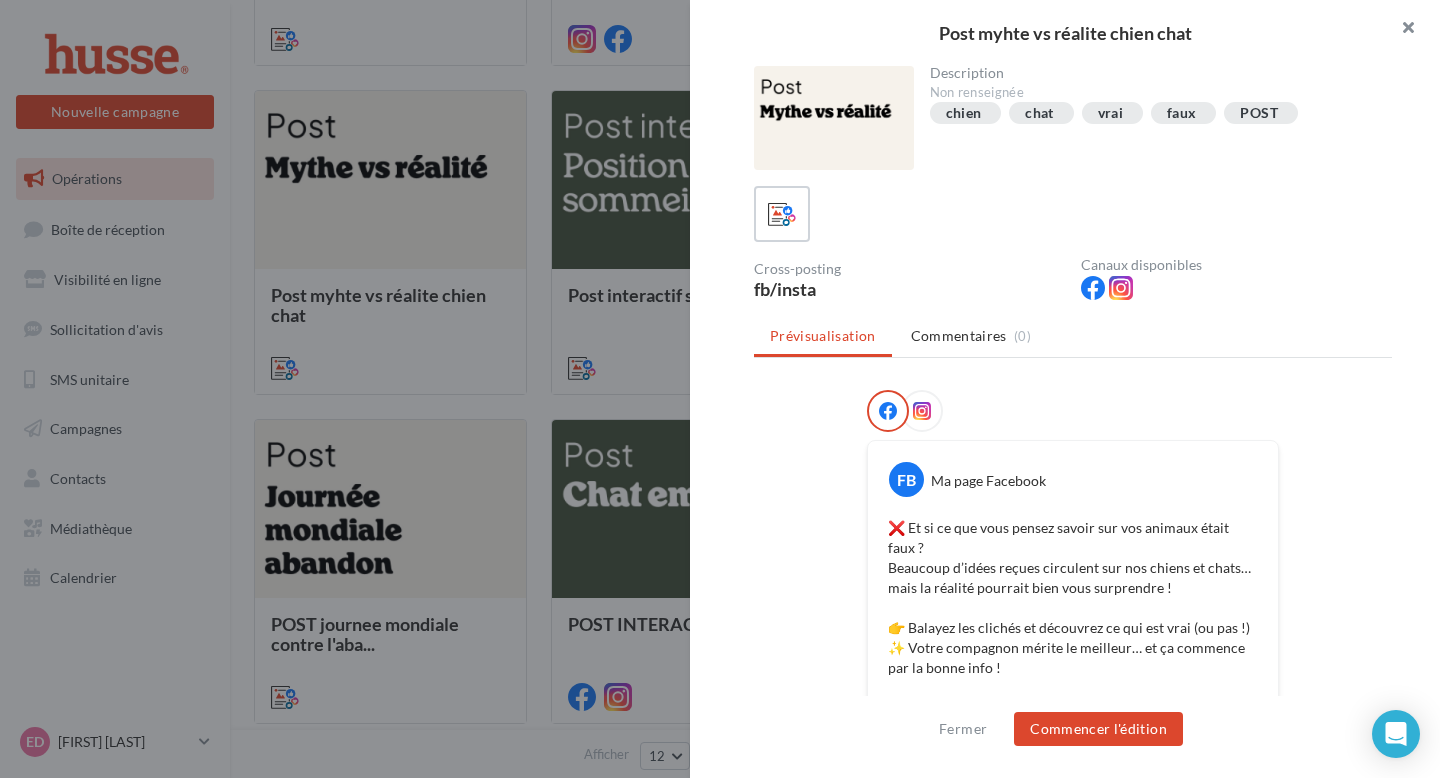 click at bounding box center (1400, 30) 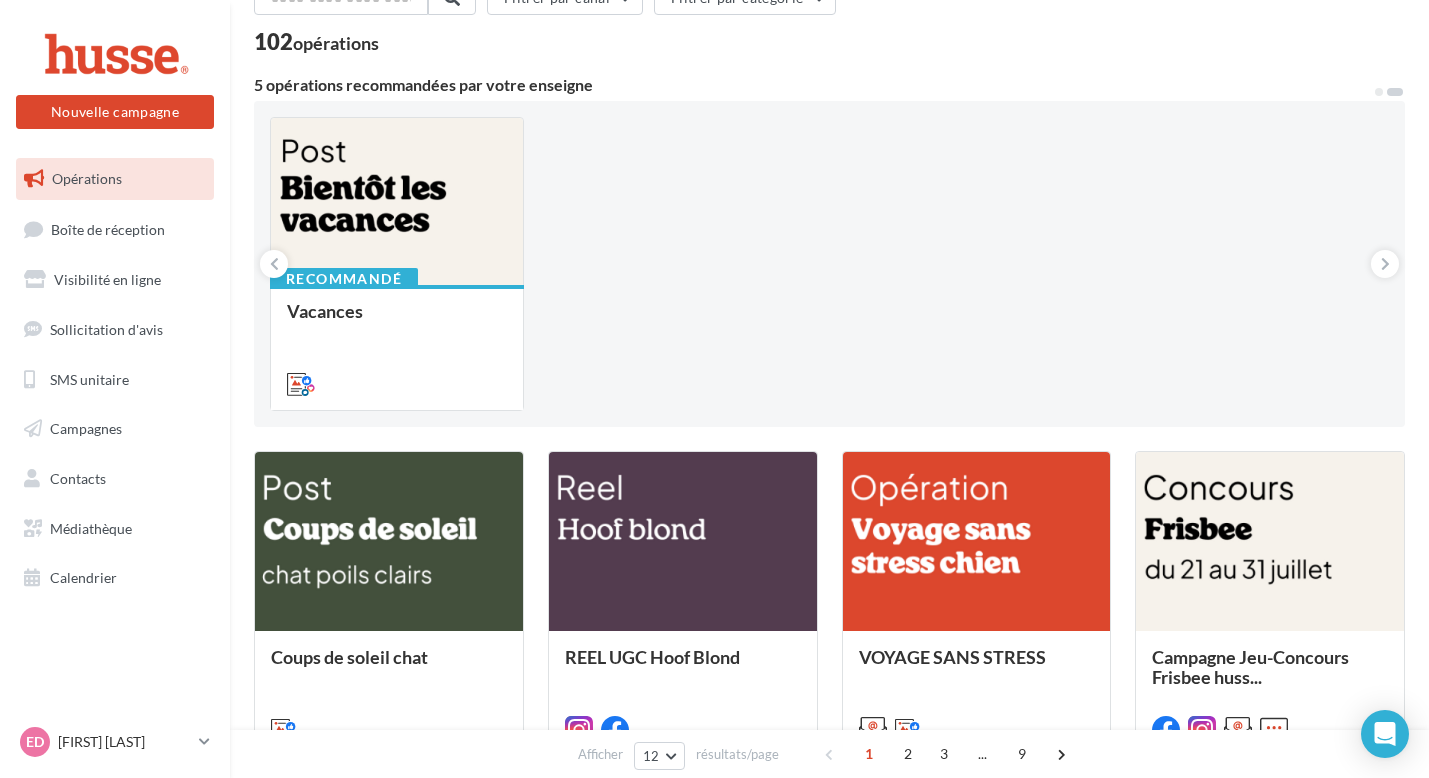scroll, scrollTop: 114, scrollLeft: 0, axis: vertical 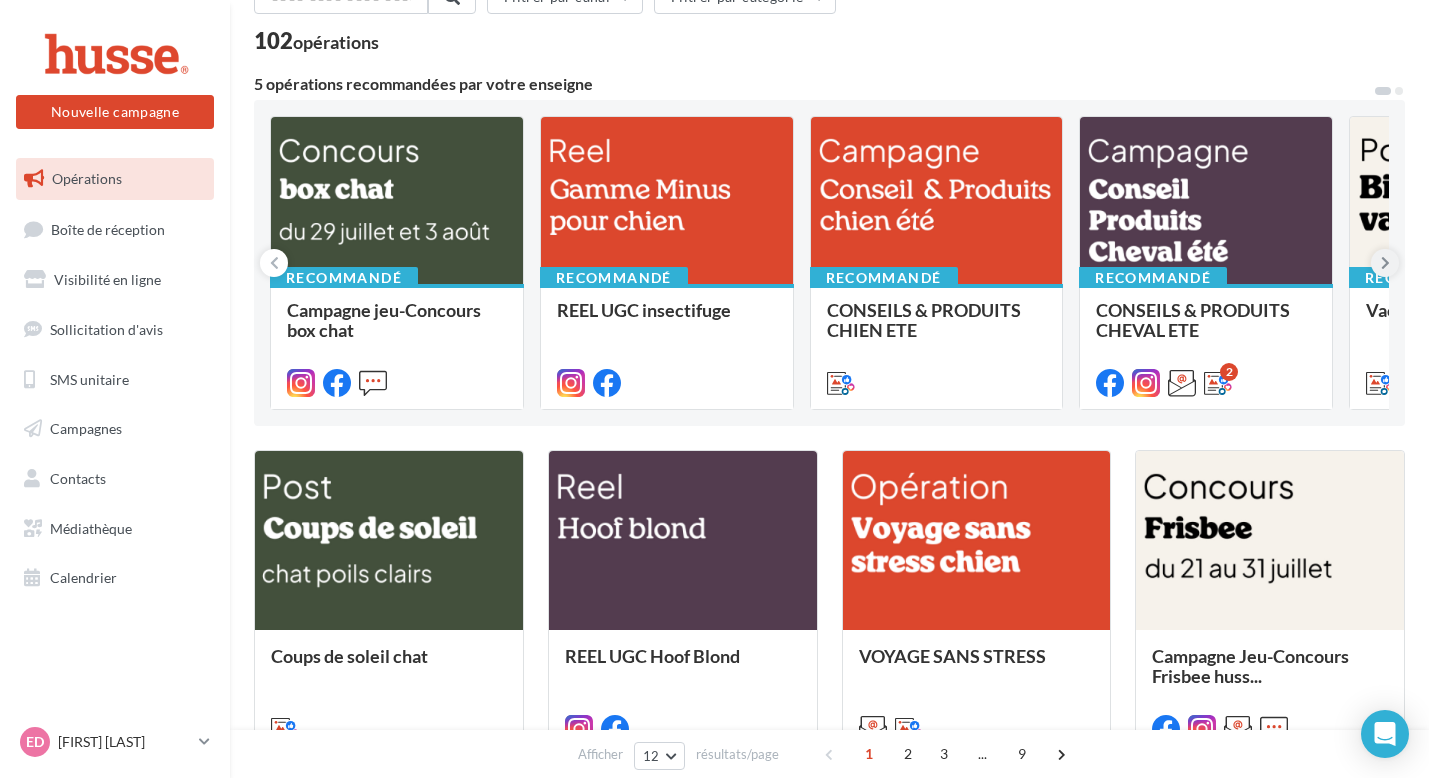 click at bounding box center (1385, 263) 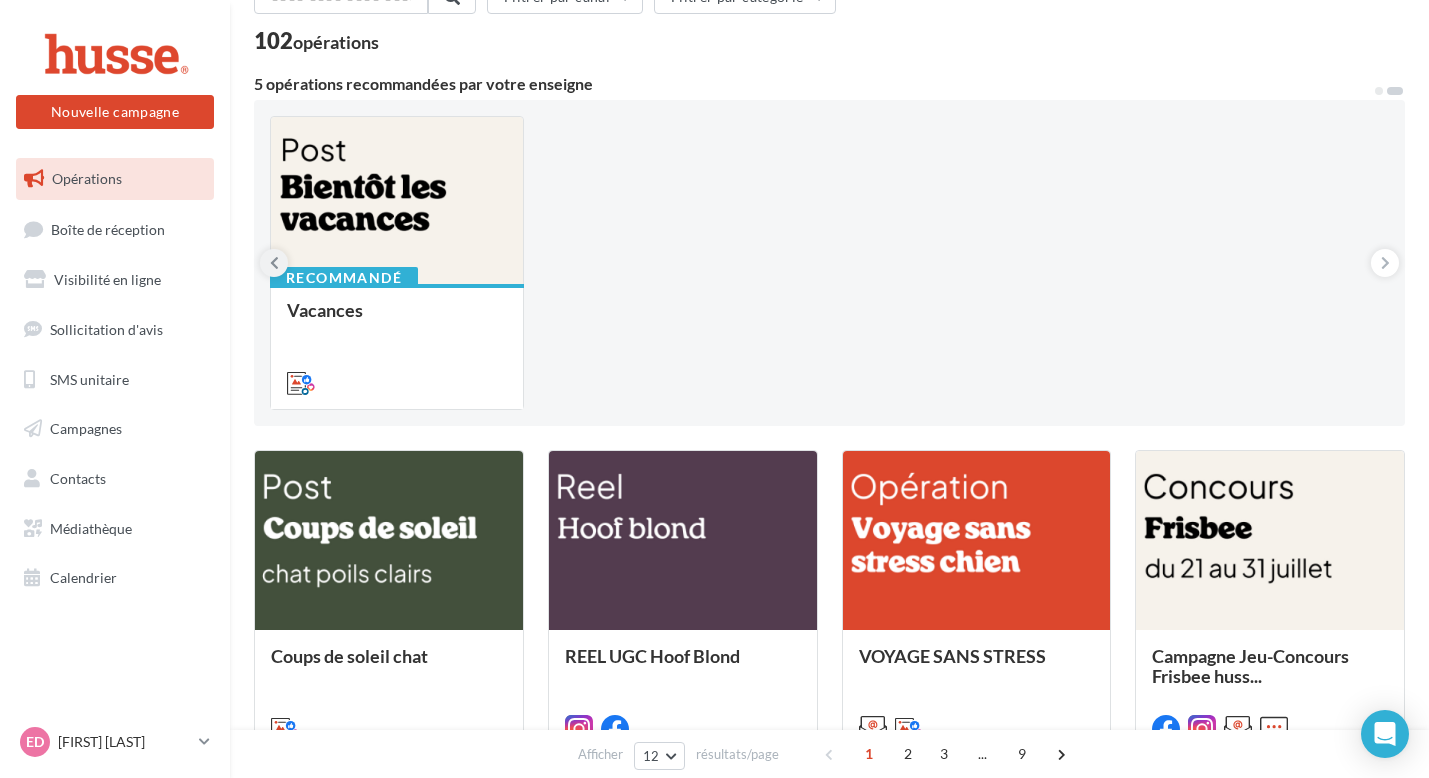 click at bounding box center [274, 263] 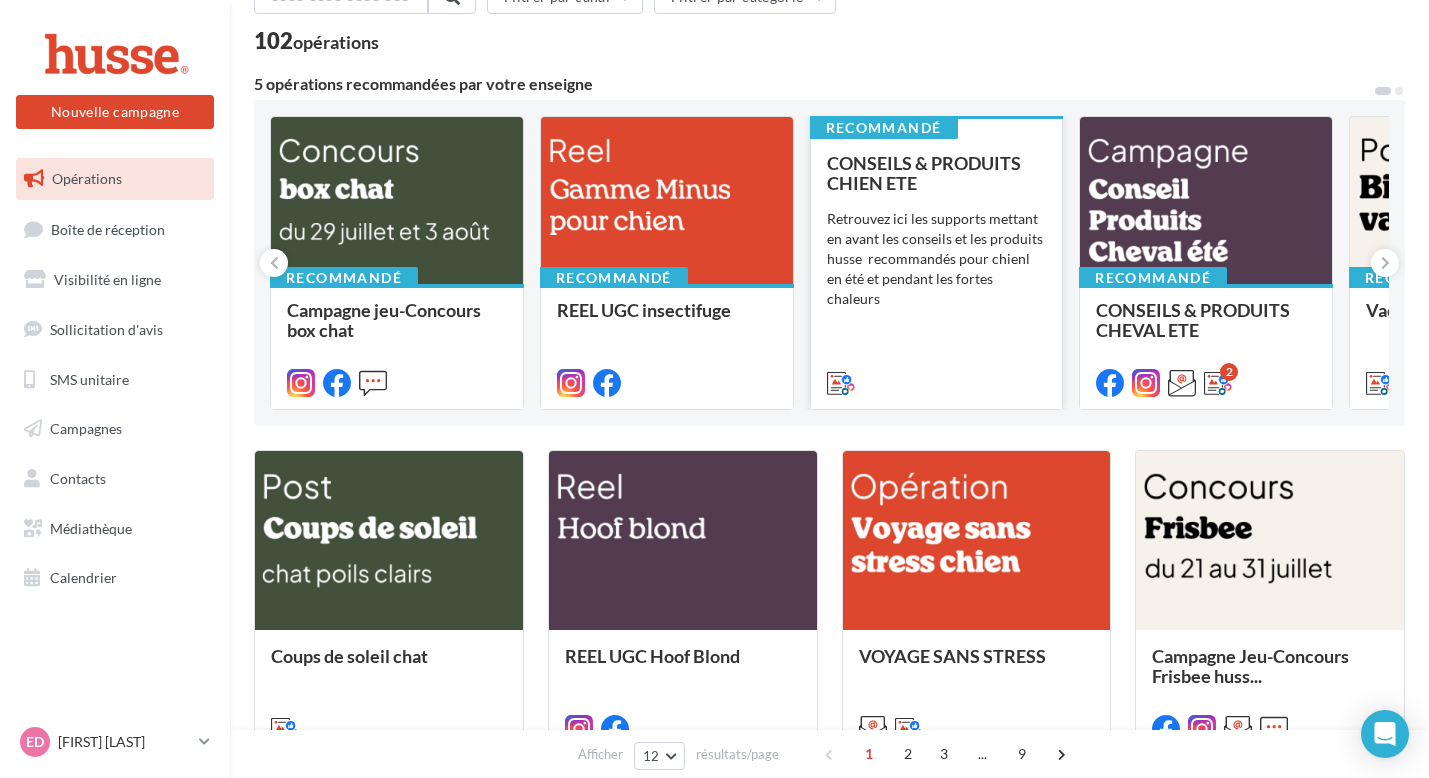 click on "Retrouvez ici les supports mettant en avant les conseils et les produits husse  recommandés pour chienl en été et pendant les fortes chaleurs" at bounding box center [937, 259] 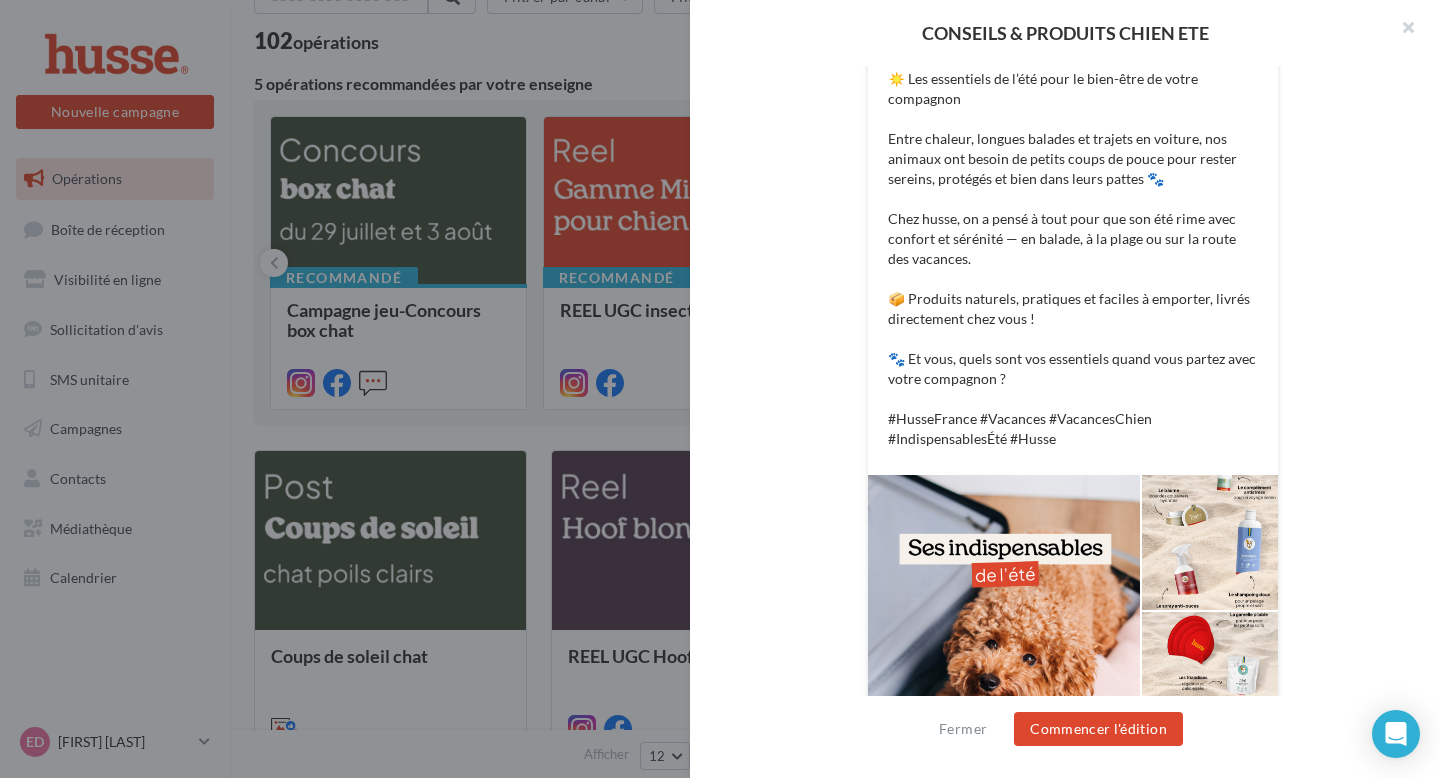 scroll, scrollTop: 613, scrollLeft: 0, axis: vertical 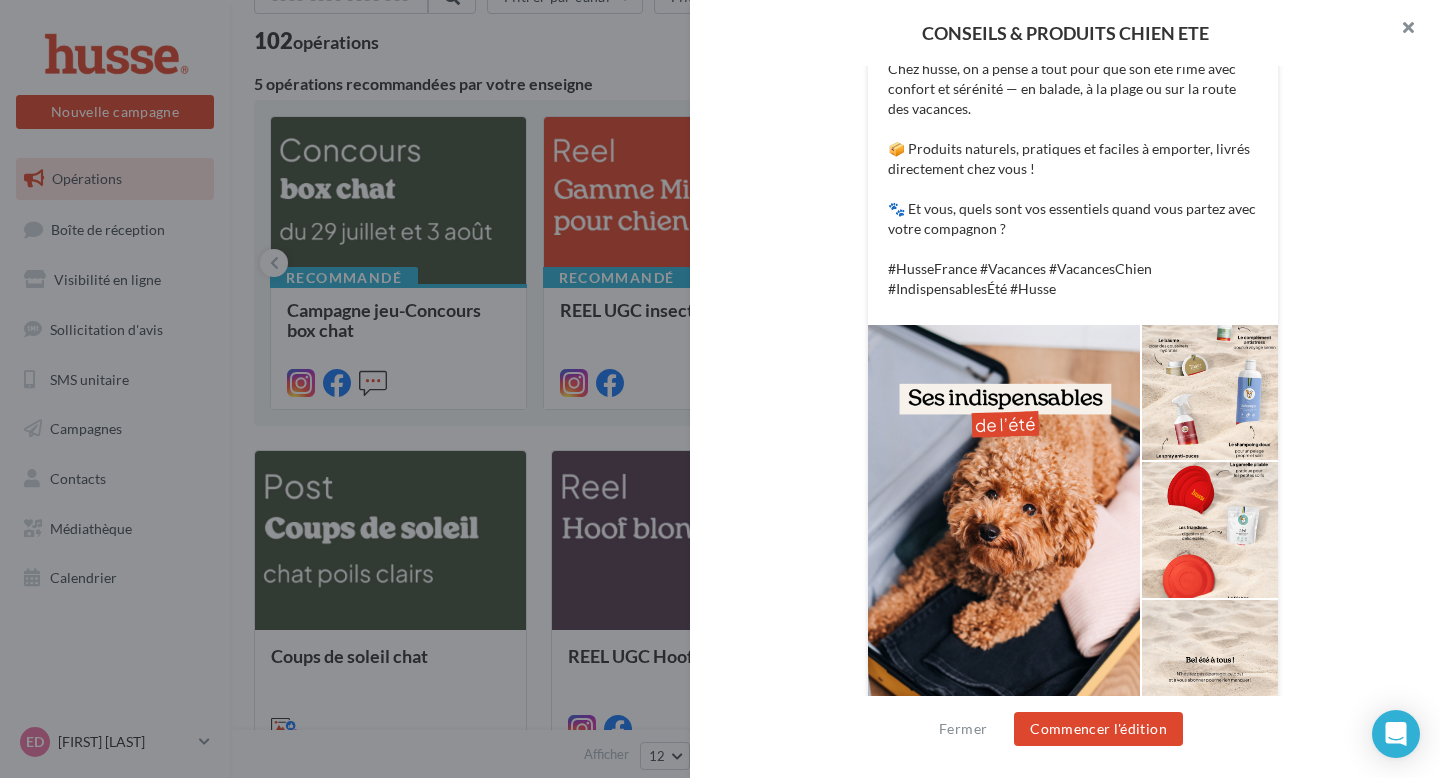 click at bounding box center [1400, 30] 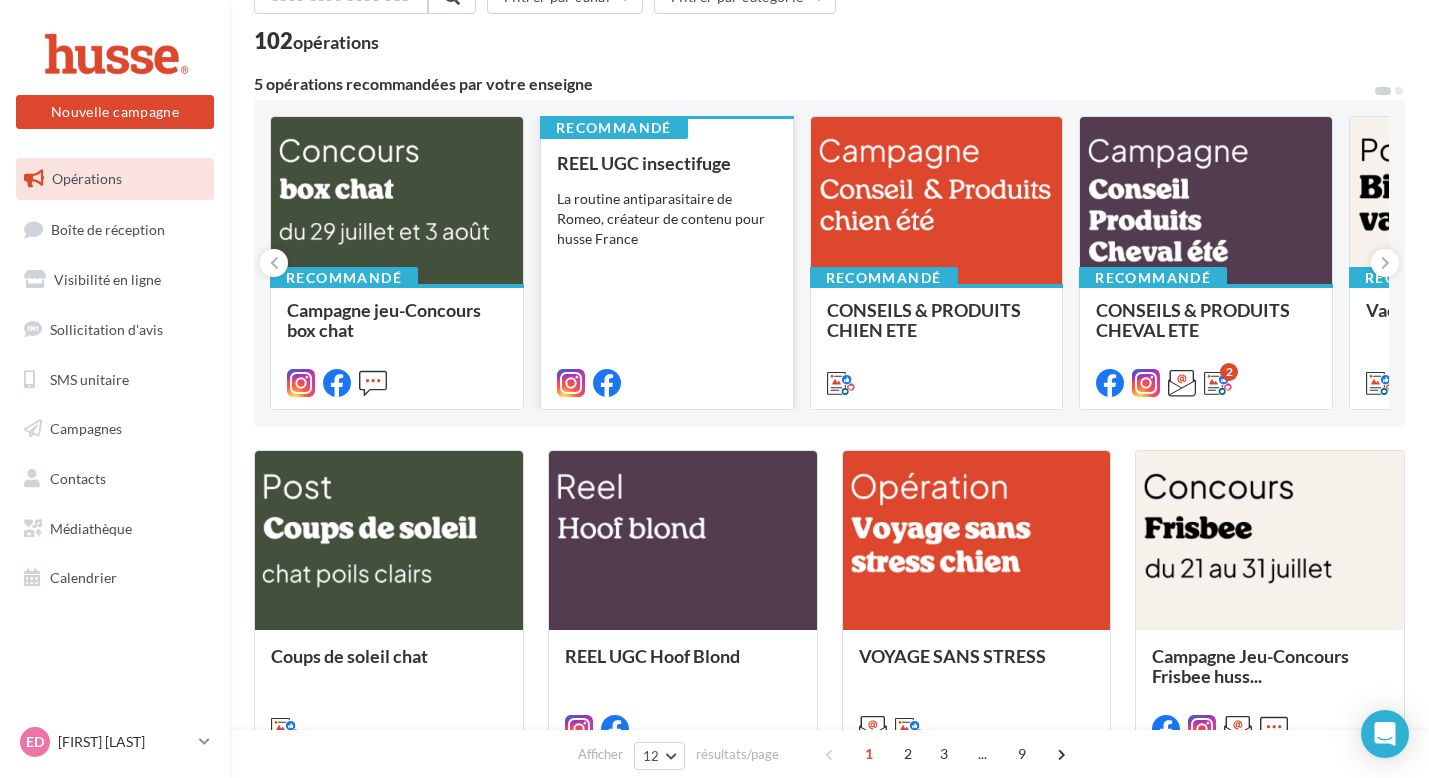 click on "REEL UGC insectifuge        La routine antiparasitaire de Romeo, créateur de contenu pour husse France" at bounding box center [667, 272] 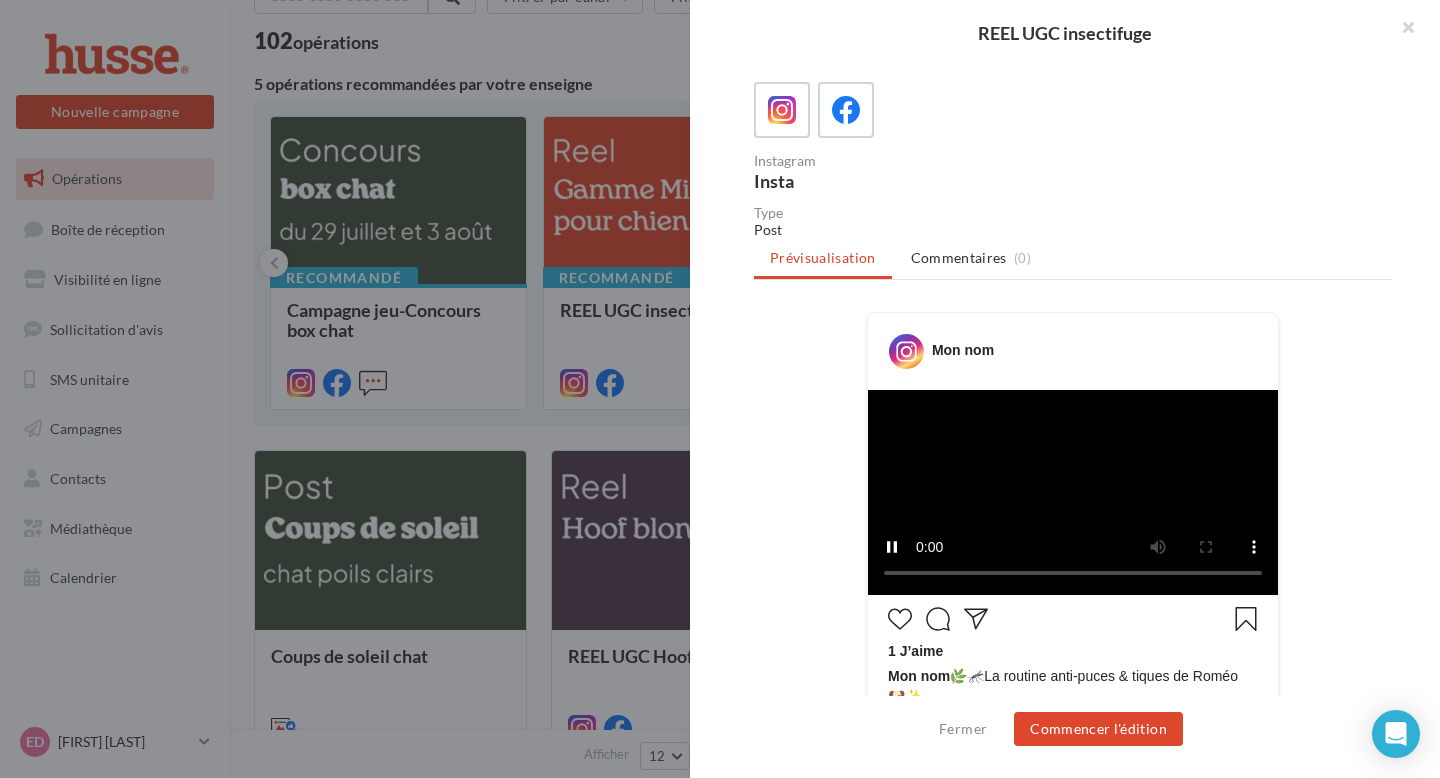 scroll, scrollTop: 0, scrollLeft: 0, axis: both 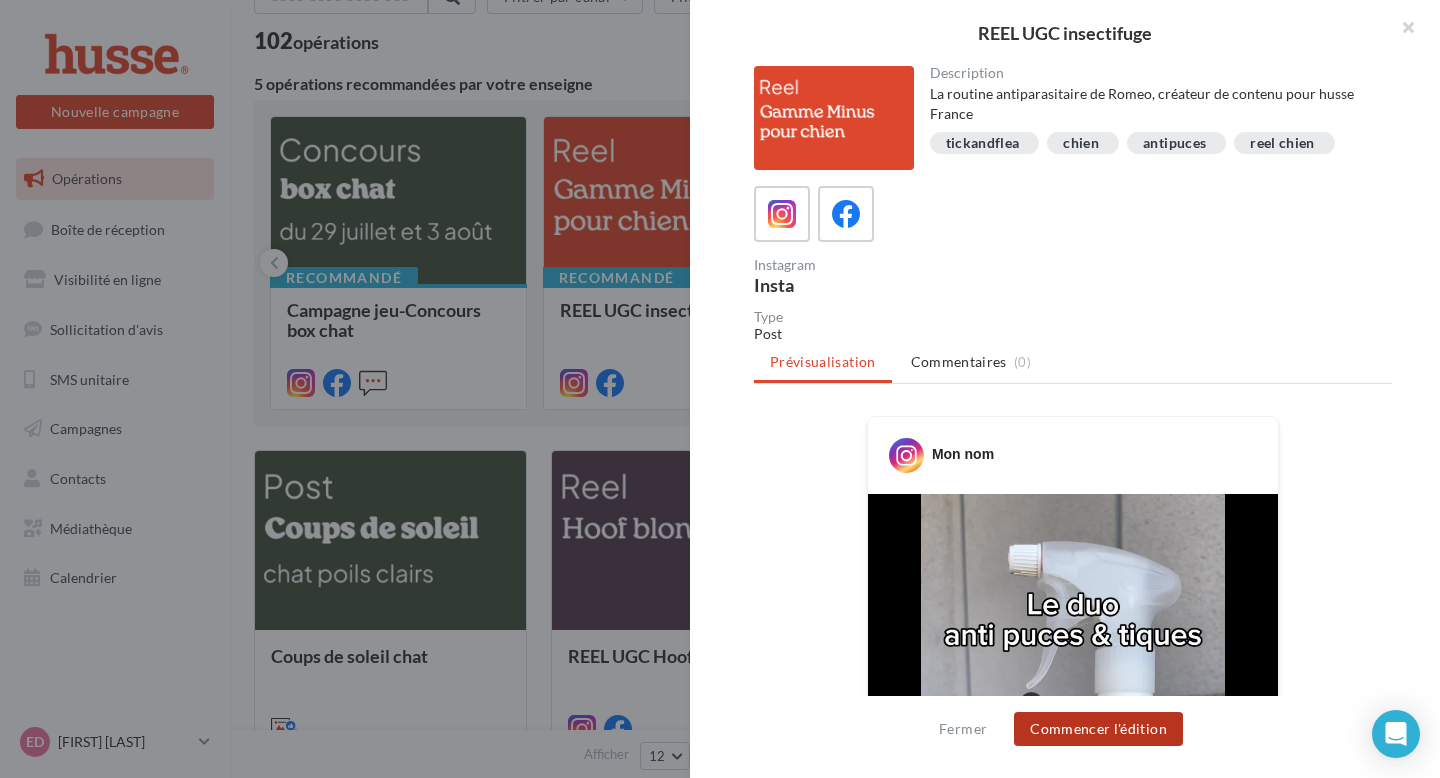 click on "Commencer l'édition" at bounding box center [1098, 729] 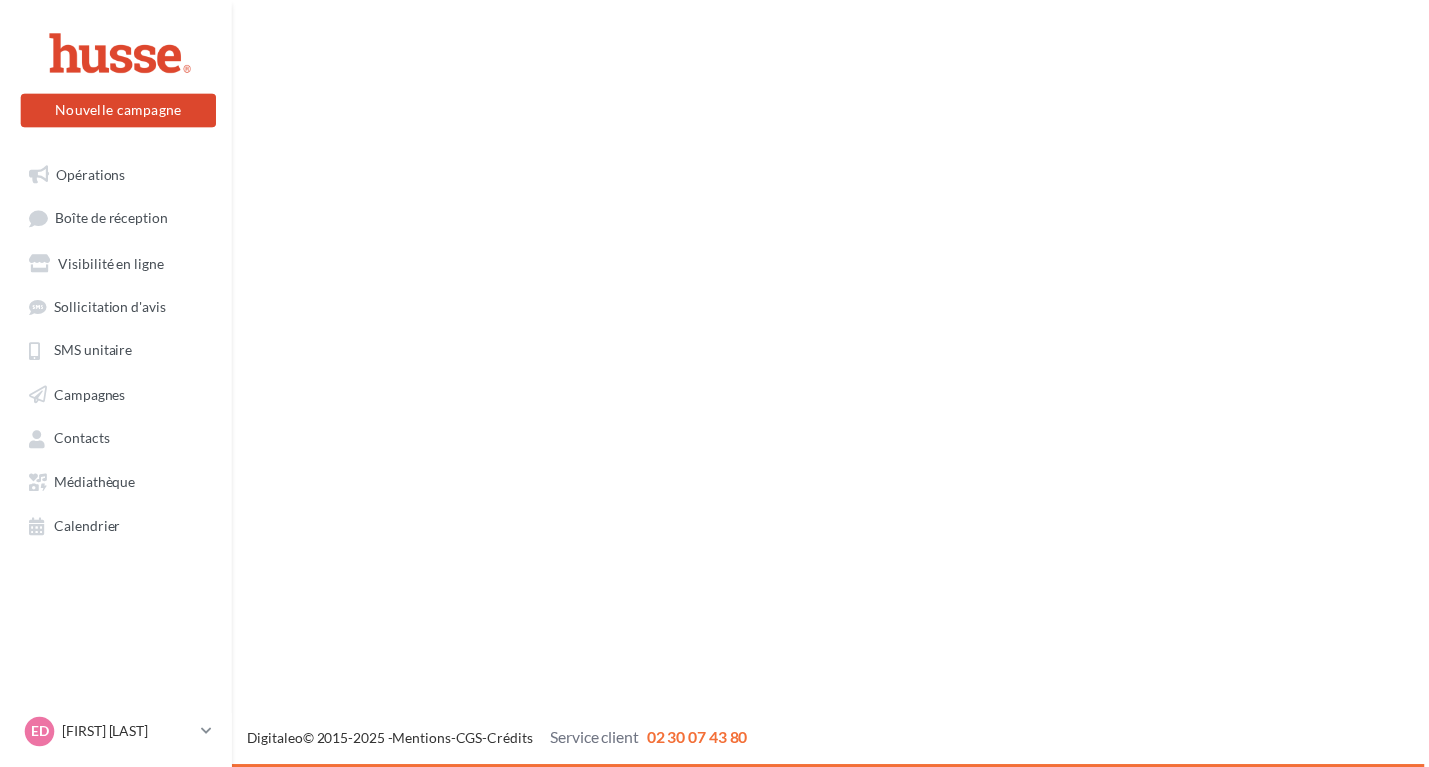 scroll, scrollTop: 0, scrollLeft: 0, axis: both 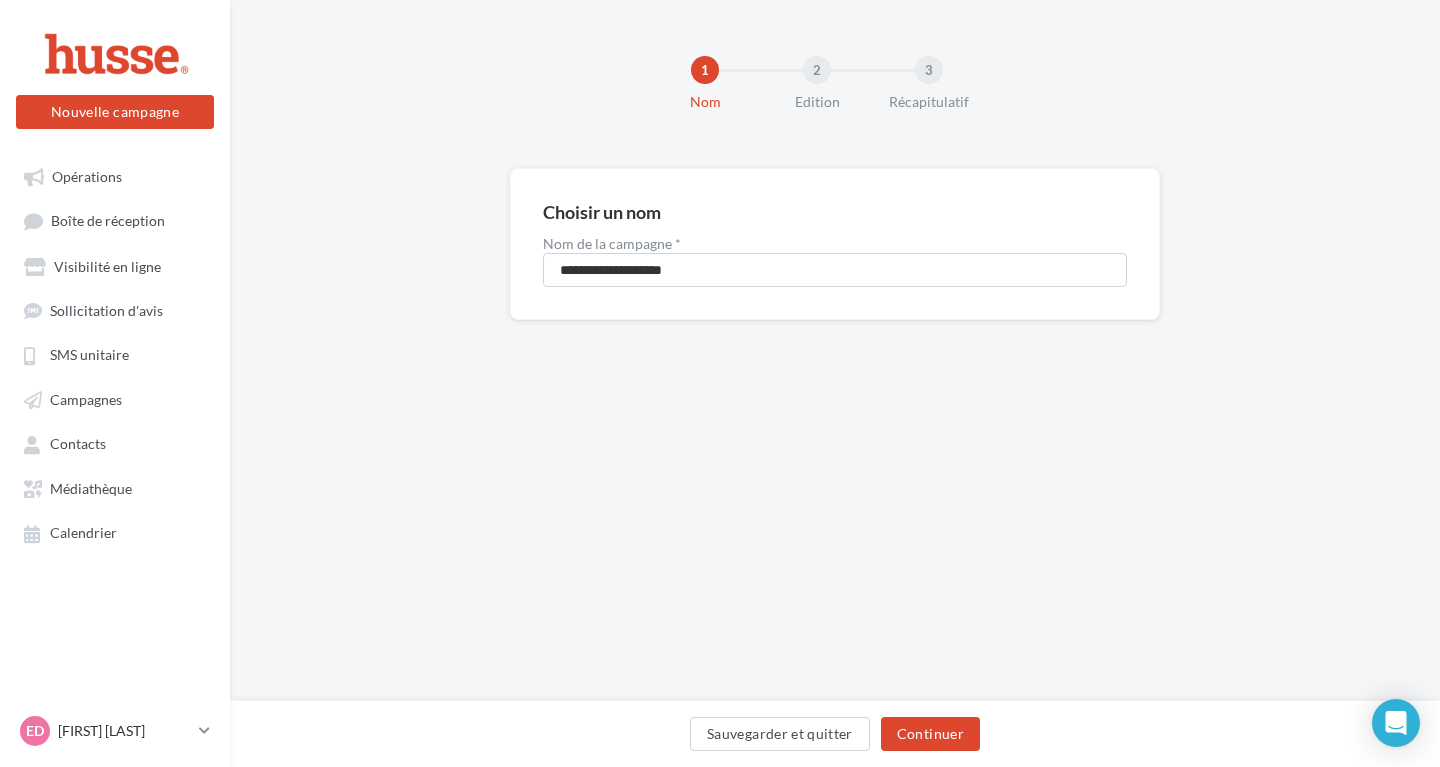 click on "Sauvegarder et quitter      Continuer" at bounding box center (835, 738) 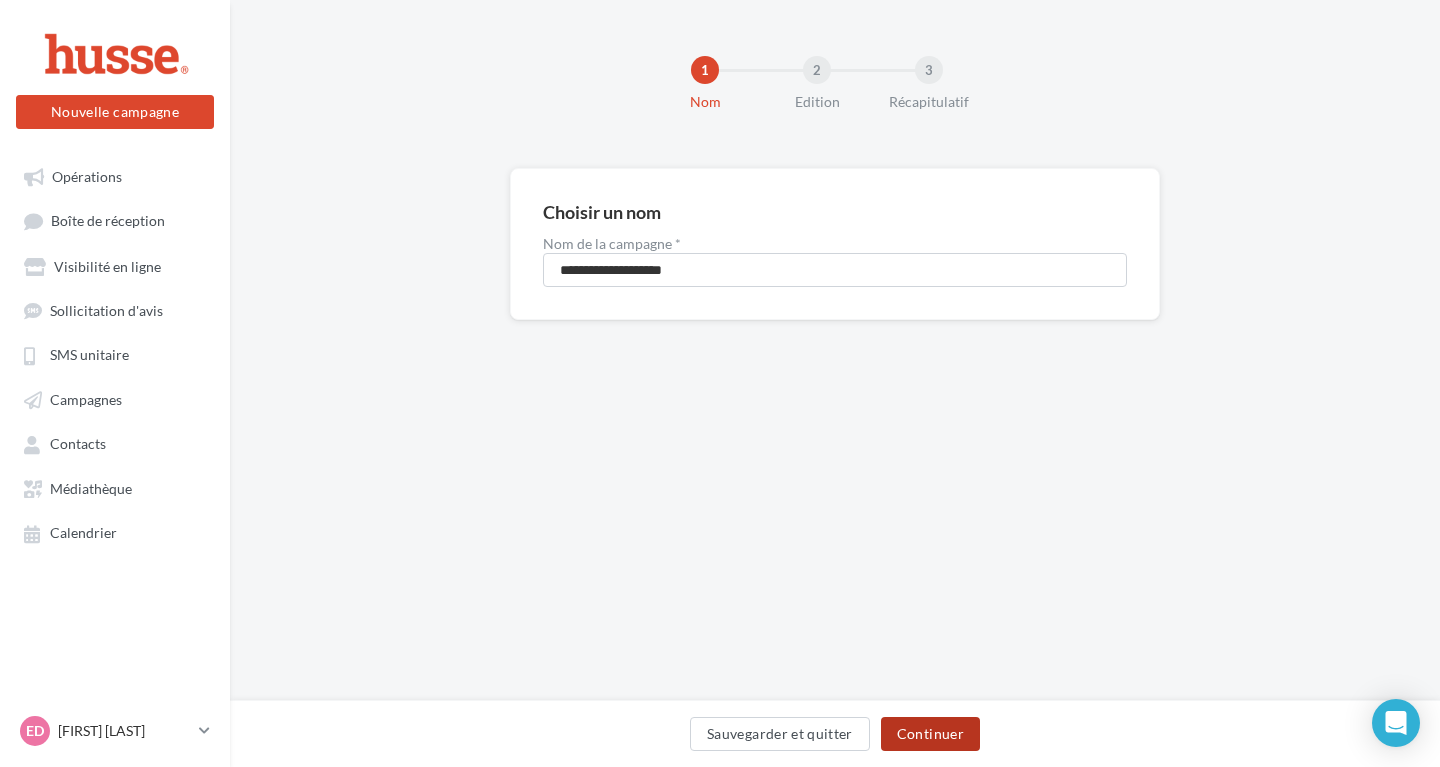 click on "Continuer" at bounding box center [930, 734] 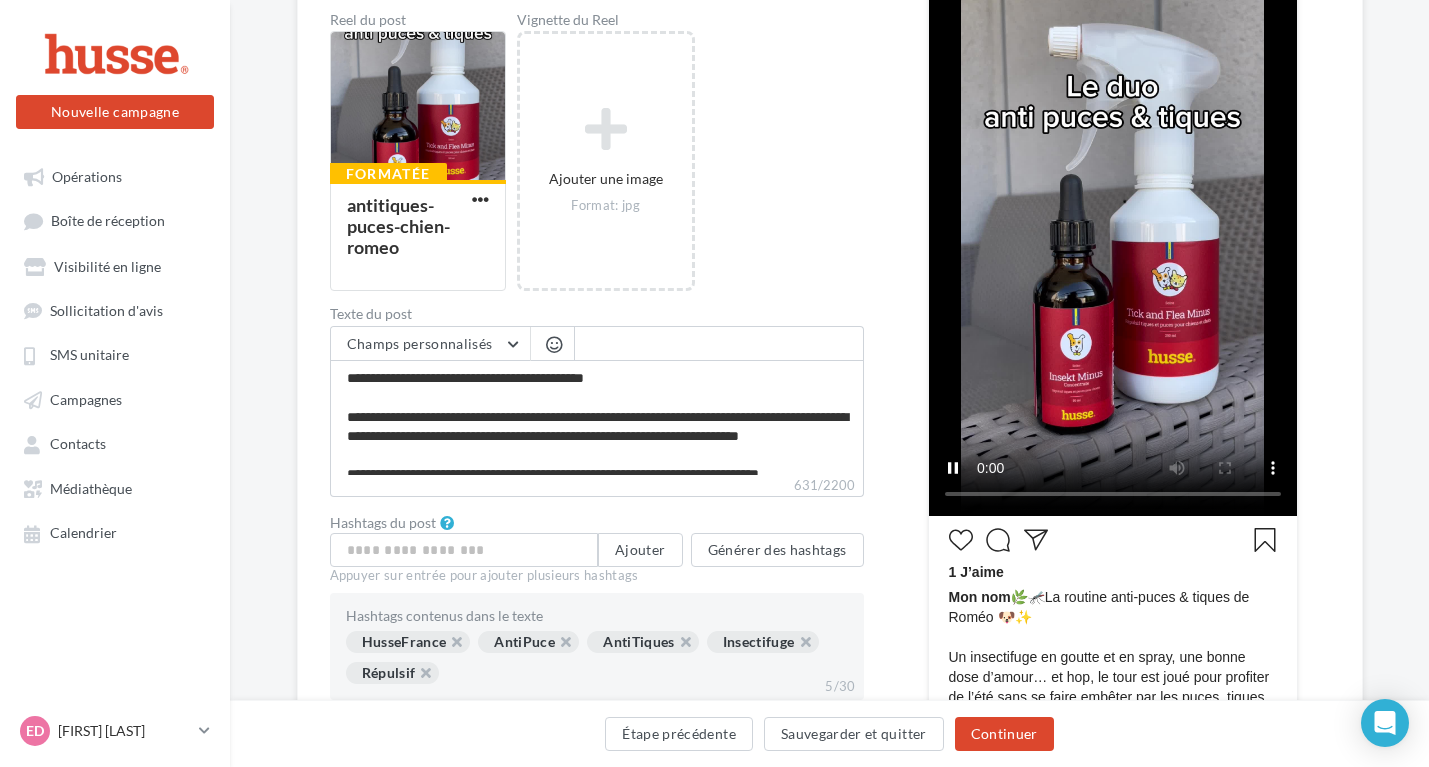 scroll, scrollTop: 356, scrollLeft: 0, axis: vertical 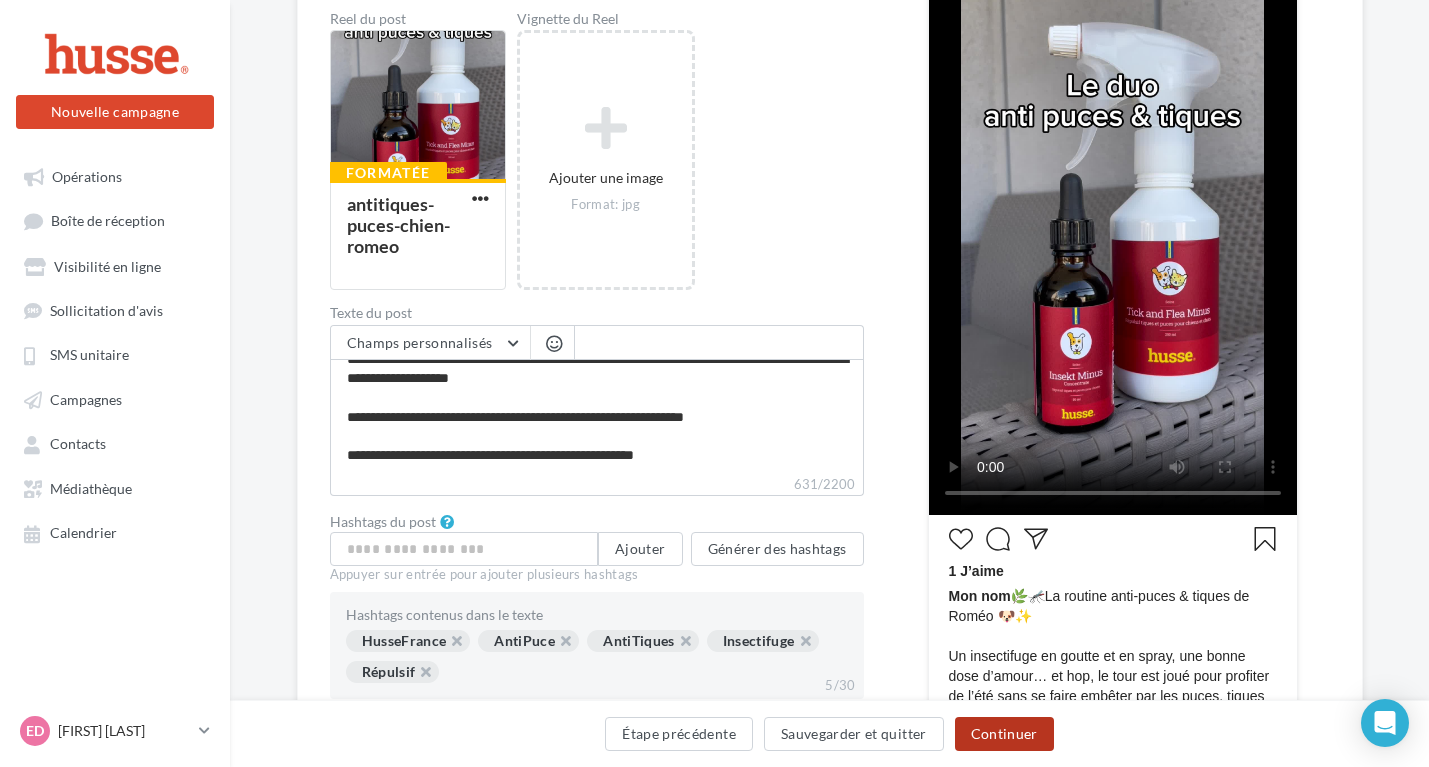 click on "Continuer" at bounding box center [1004, 734] 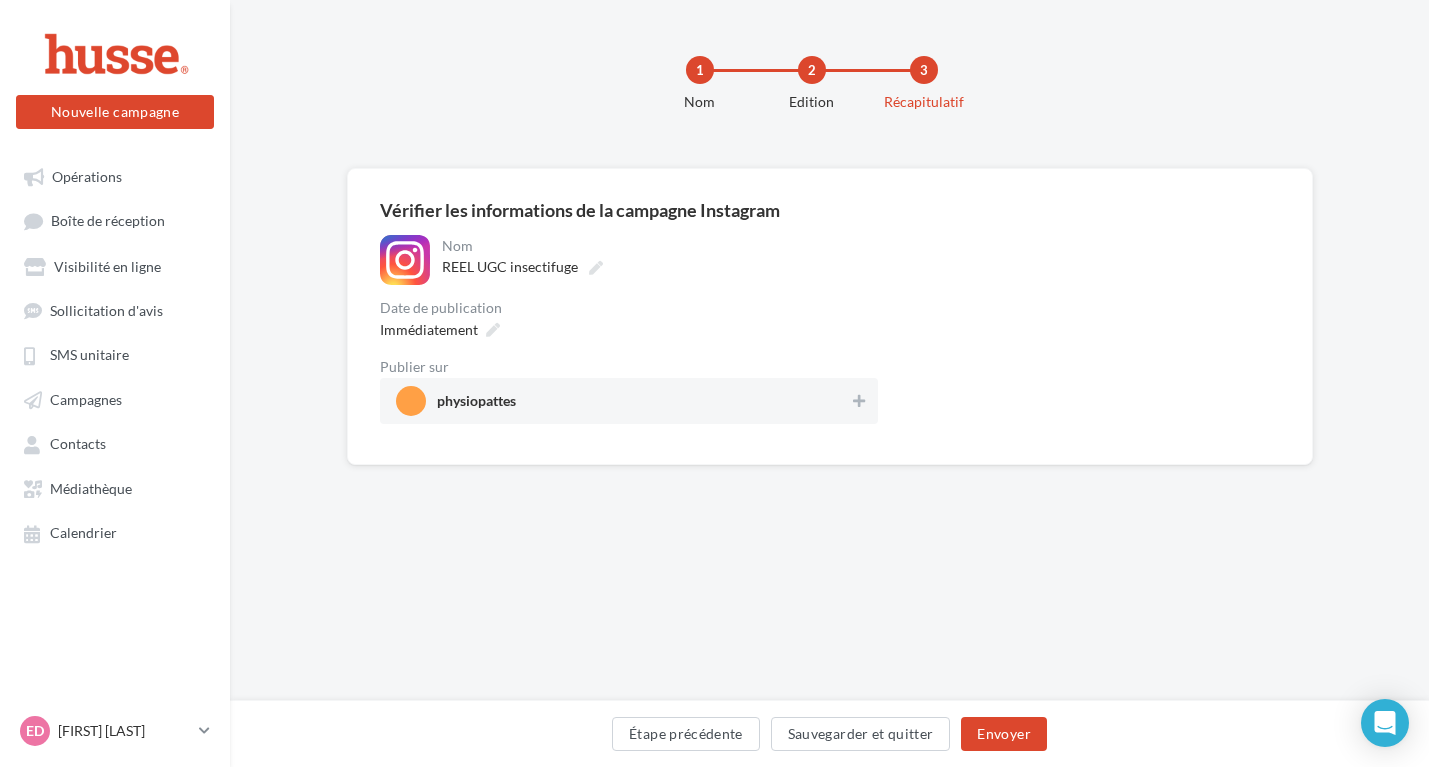 scroll, scrollTop: 0, scrollLeft: 0, axis: both 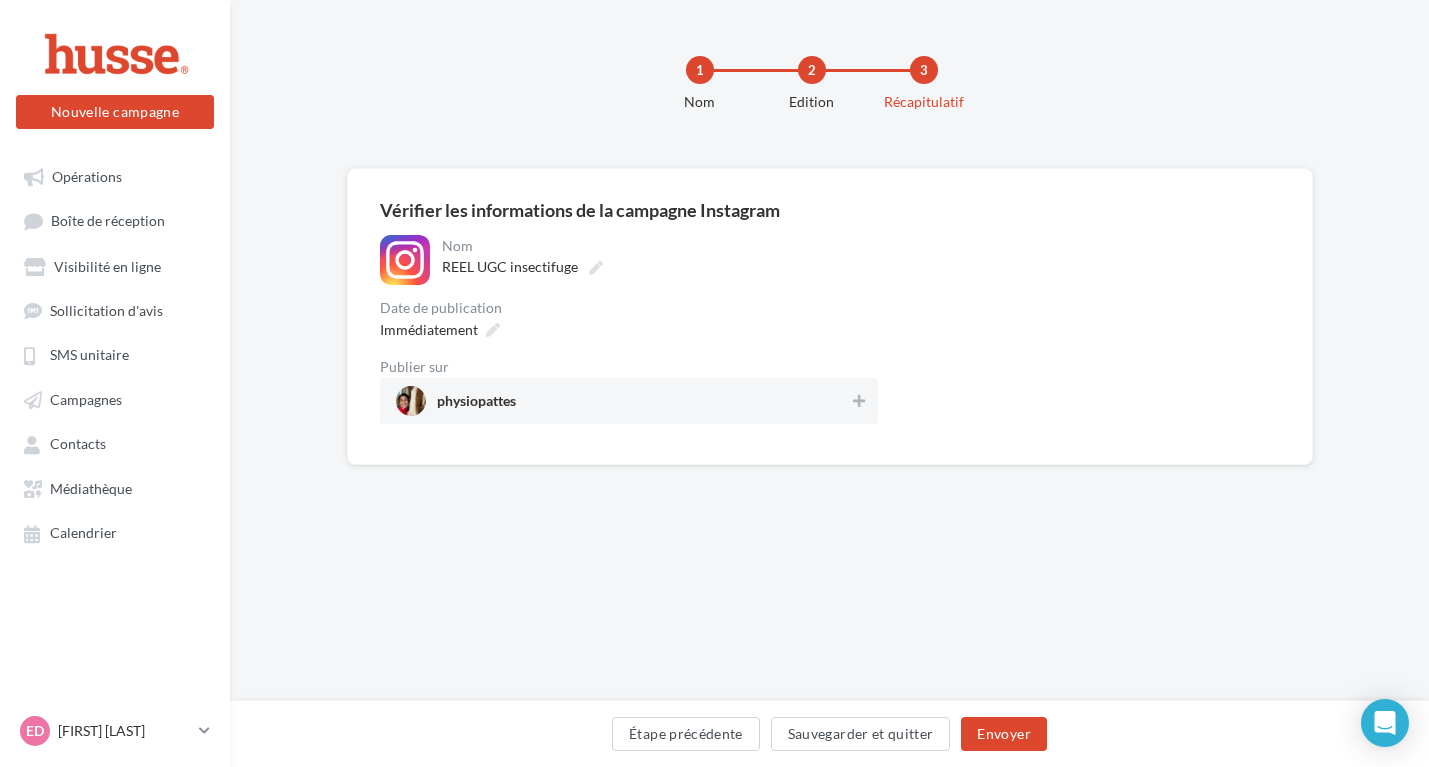 click on "1 Nom 2 Edition 3 Récapitulatif" at bounding box center (829, 84) 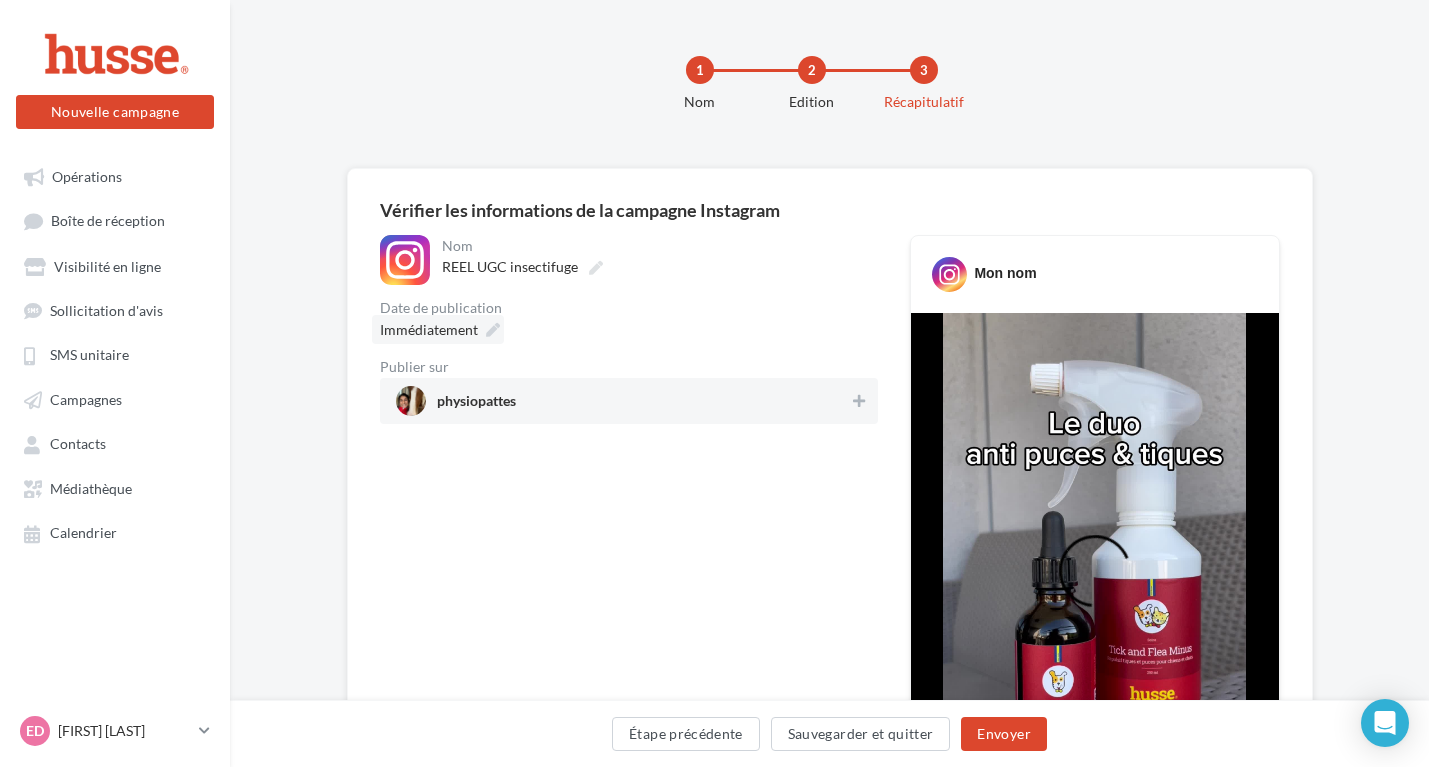 click on "Immédiatement" at bounding box center (429, 329) 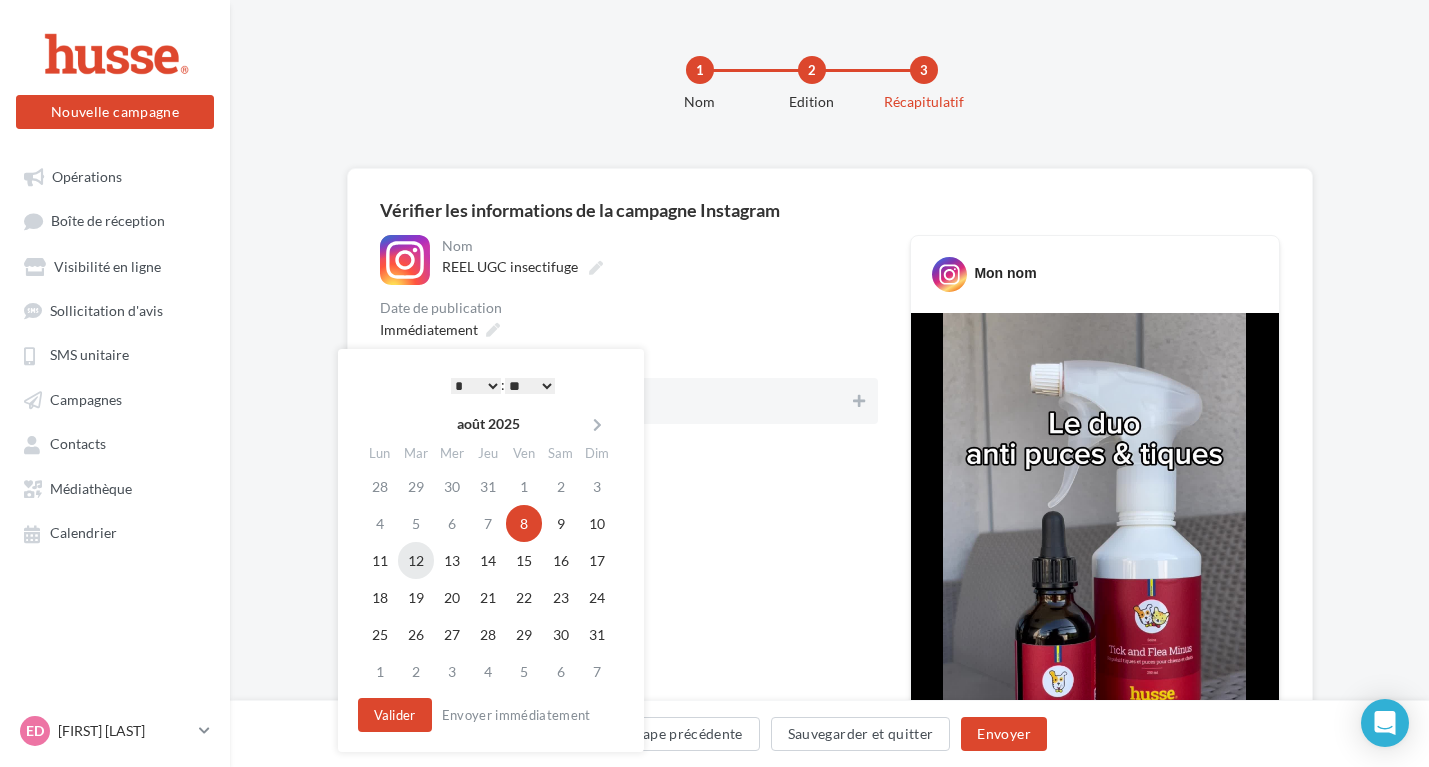 click on "12" at bounding box center (416, 560) 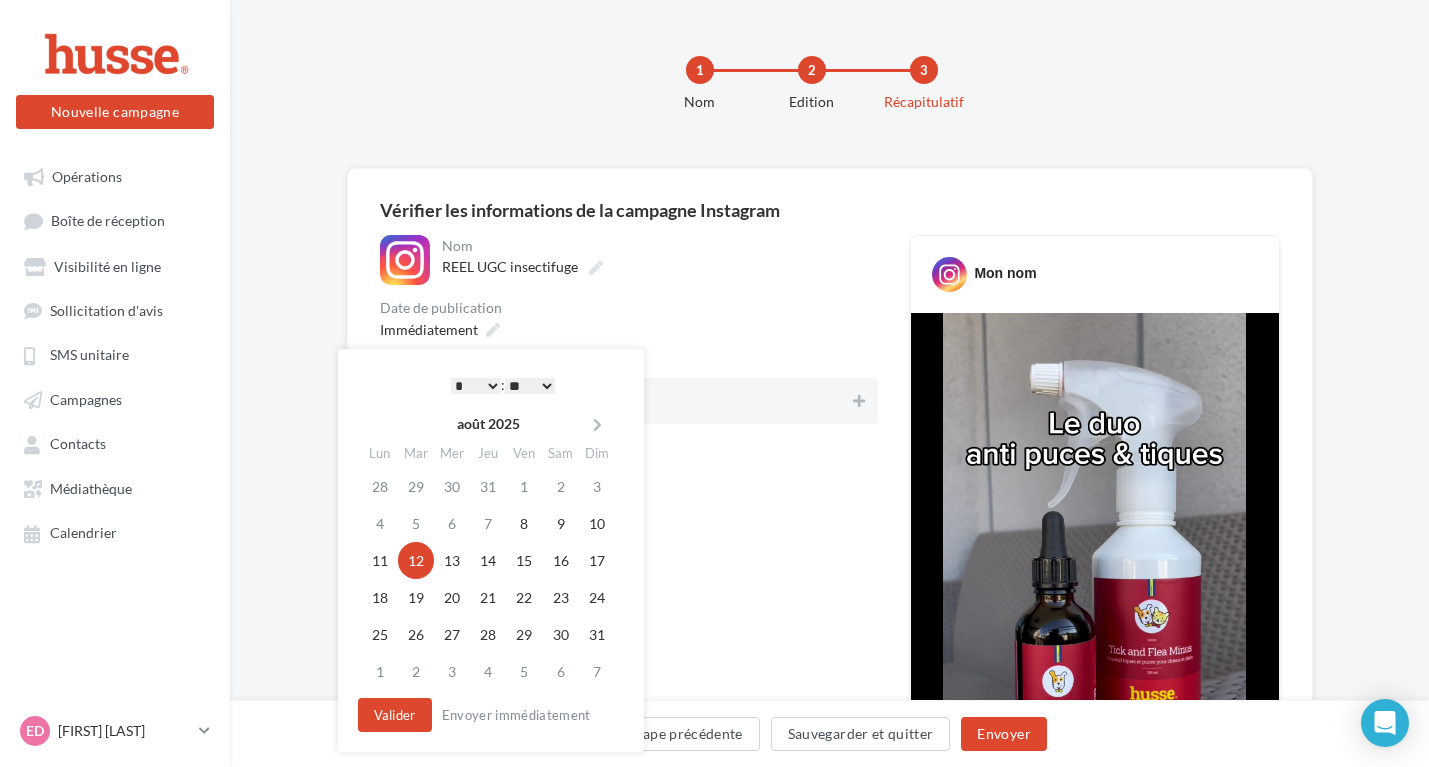 click on "* * * * * * * * * * ** ** ** ** ** ** ** ** ** ** ** ** ** **" at bounding box center (476, 386) 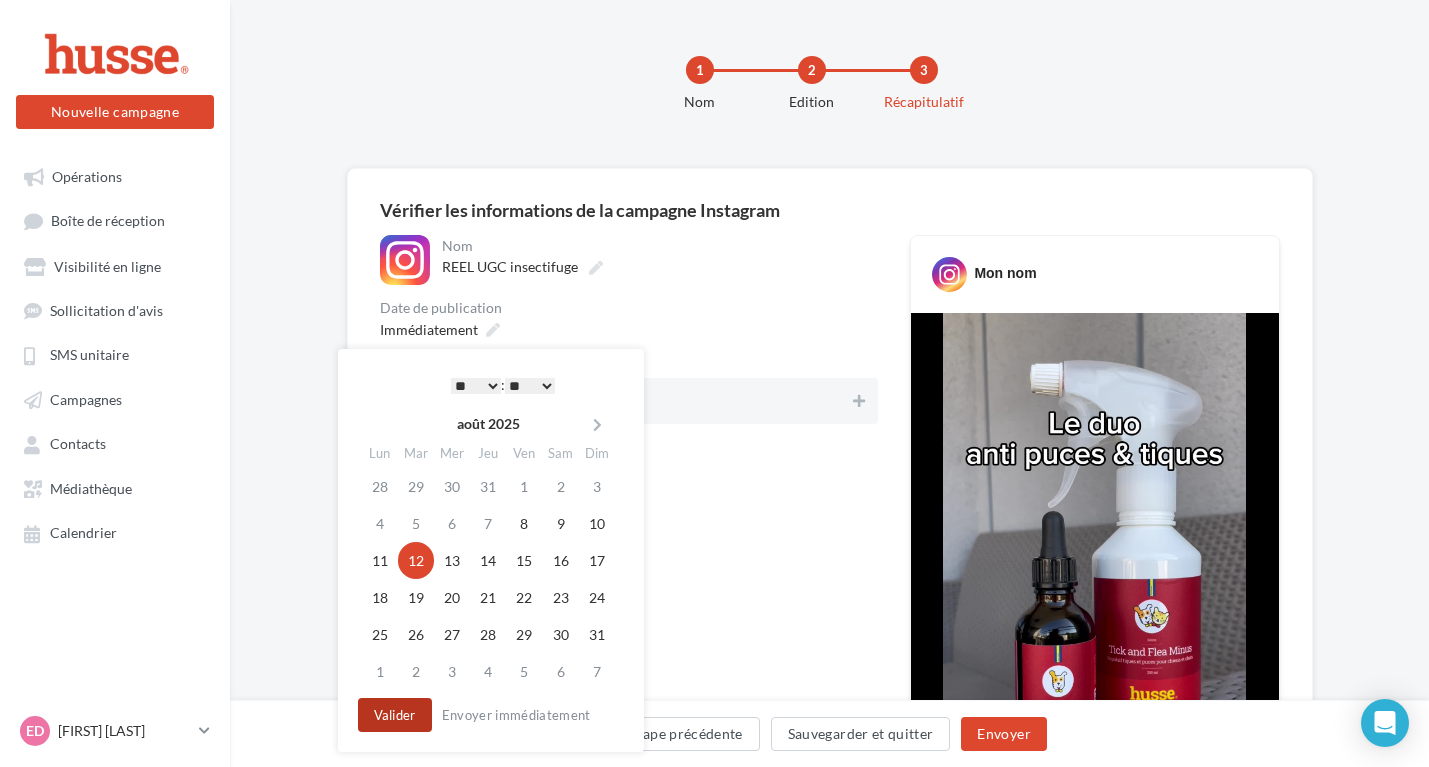 click on "Valider" at bounding box center [395, 715] 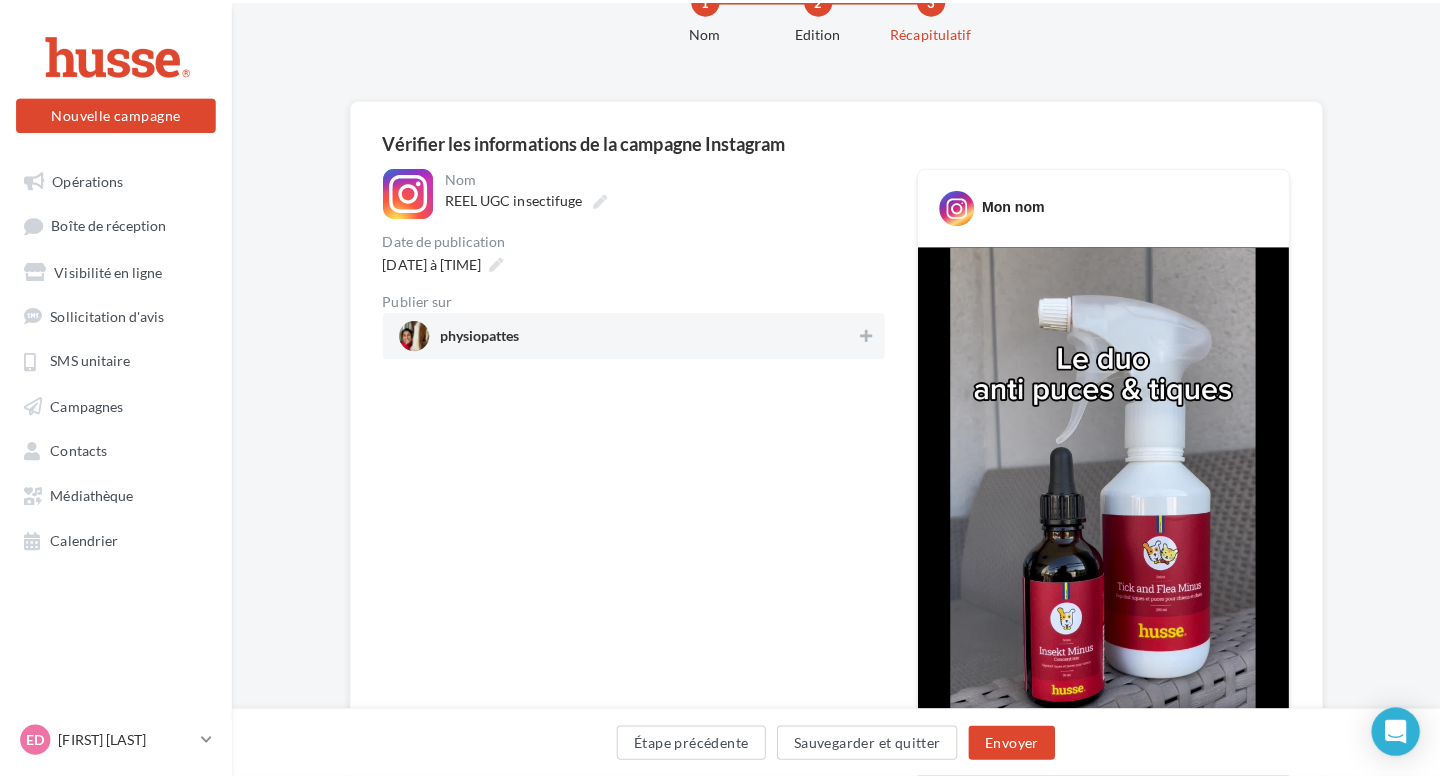 scroll, scrollTop: 170, scrollLeft: 0, axis: vertical 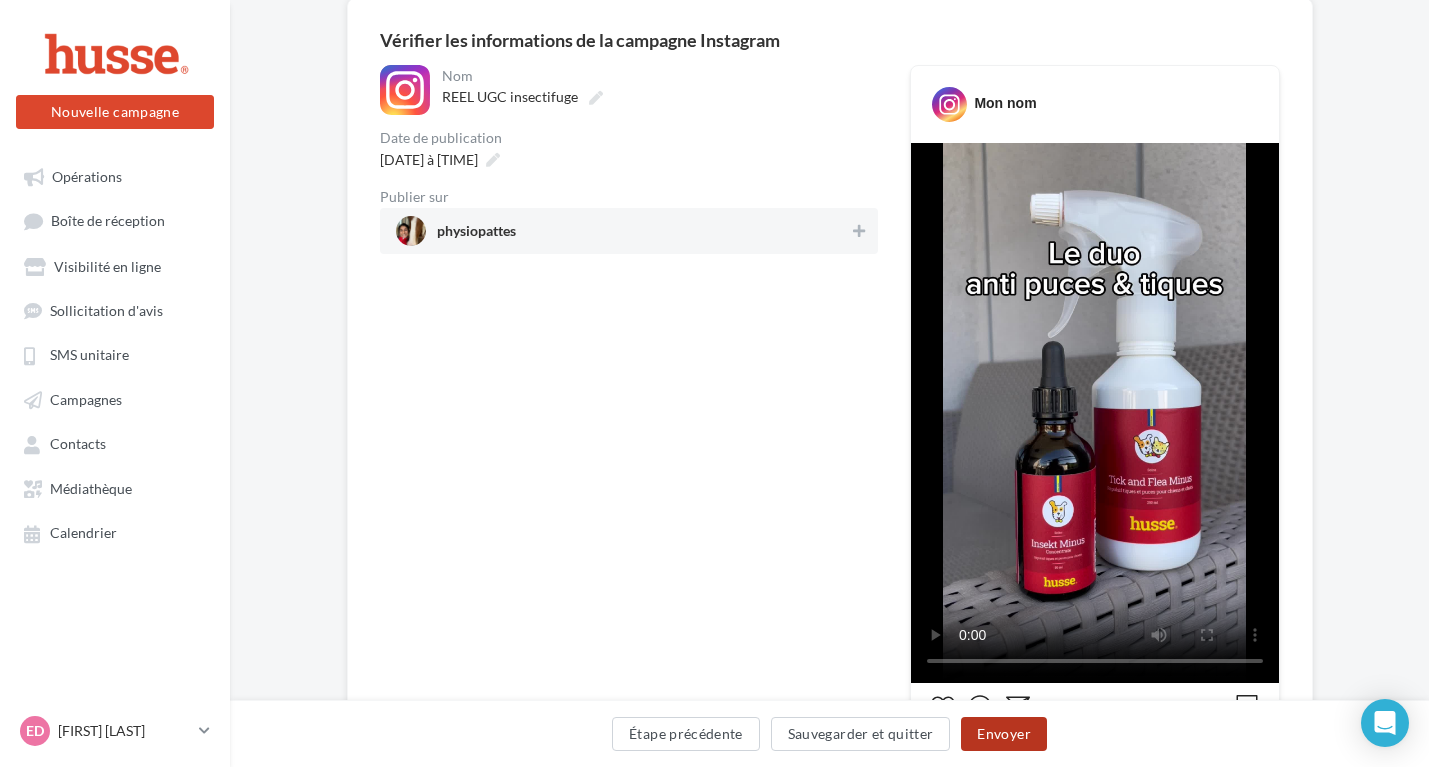 click on "Envoyer" at bounding box center [1003, 734] 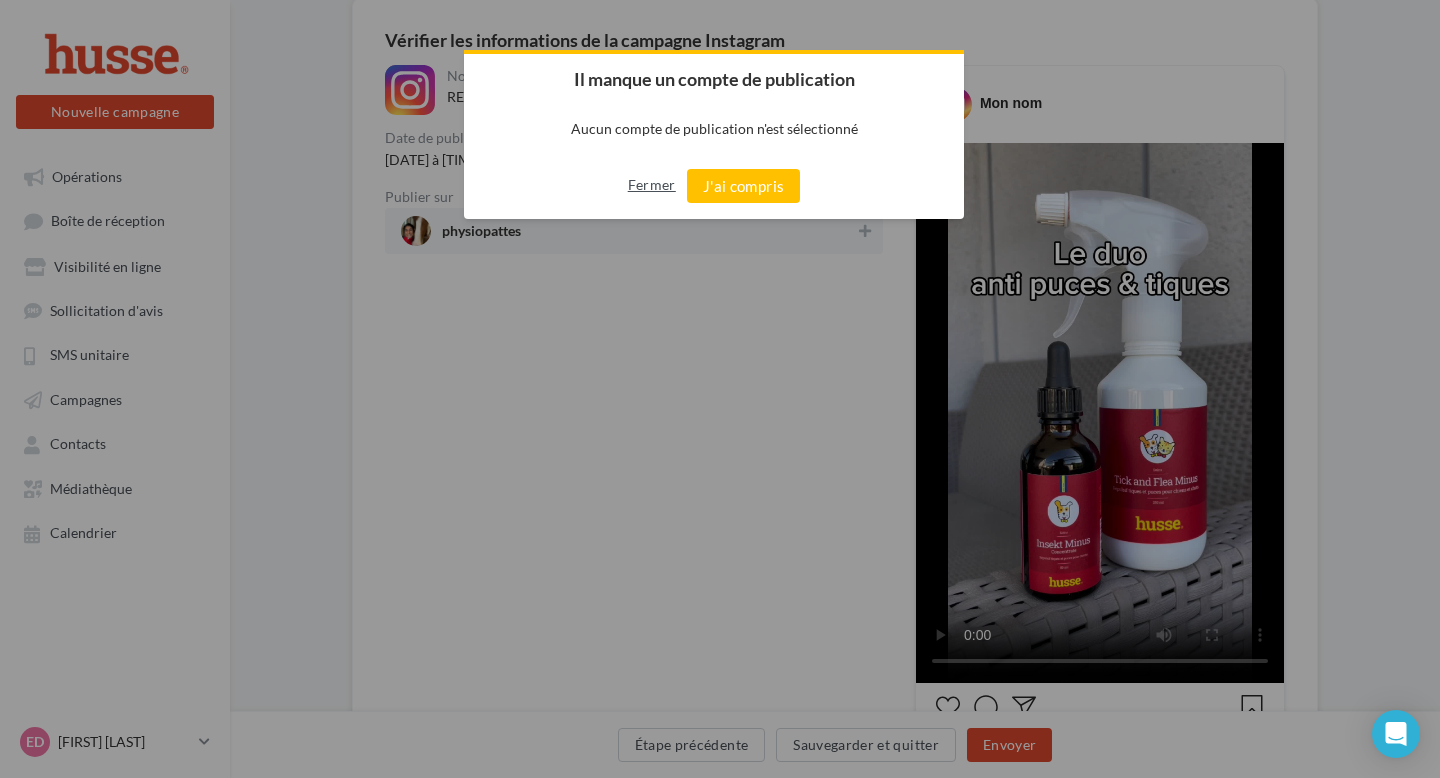 click on "Fermer" at bounding box center (652, 185) 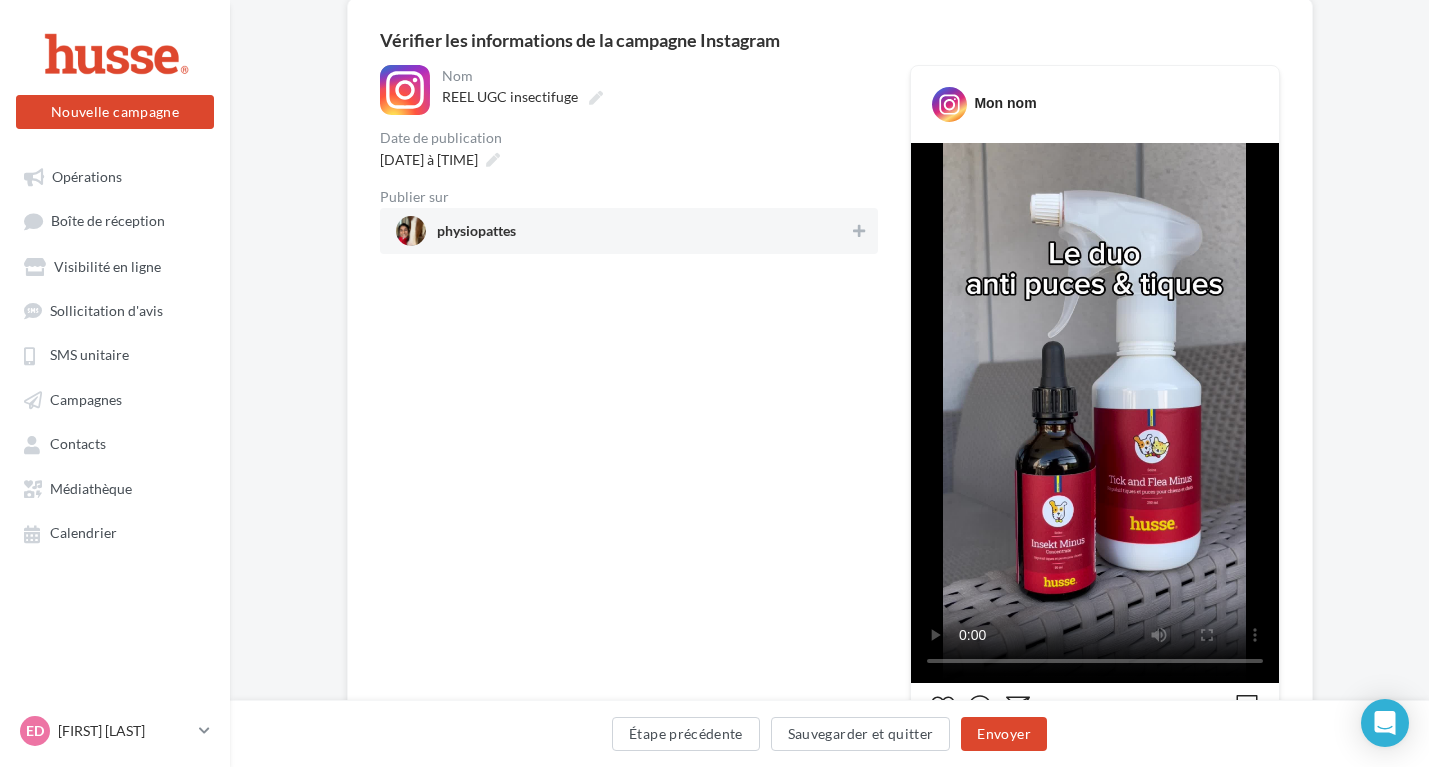 click on "physiopattes" at bounding box center [623, 231] 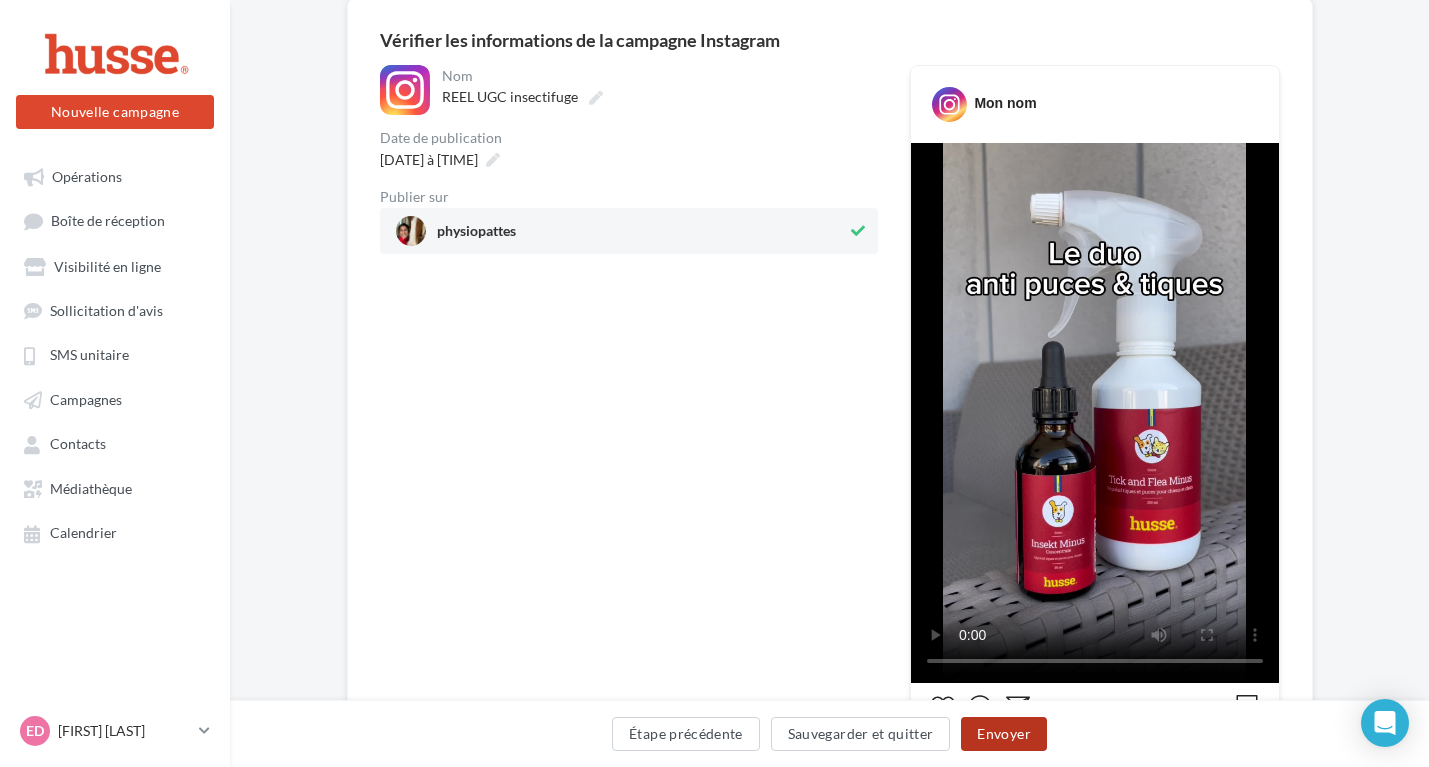 click on "Envoyer" at bounding box center (1003, 734) 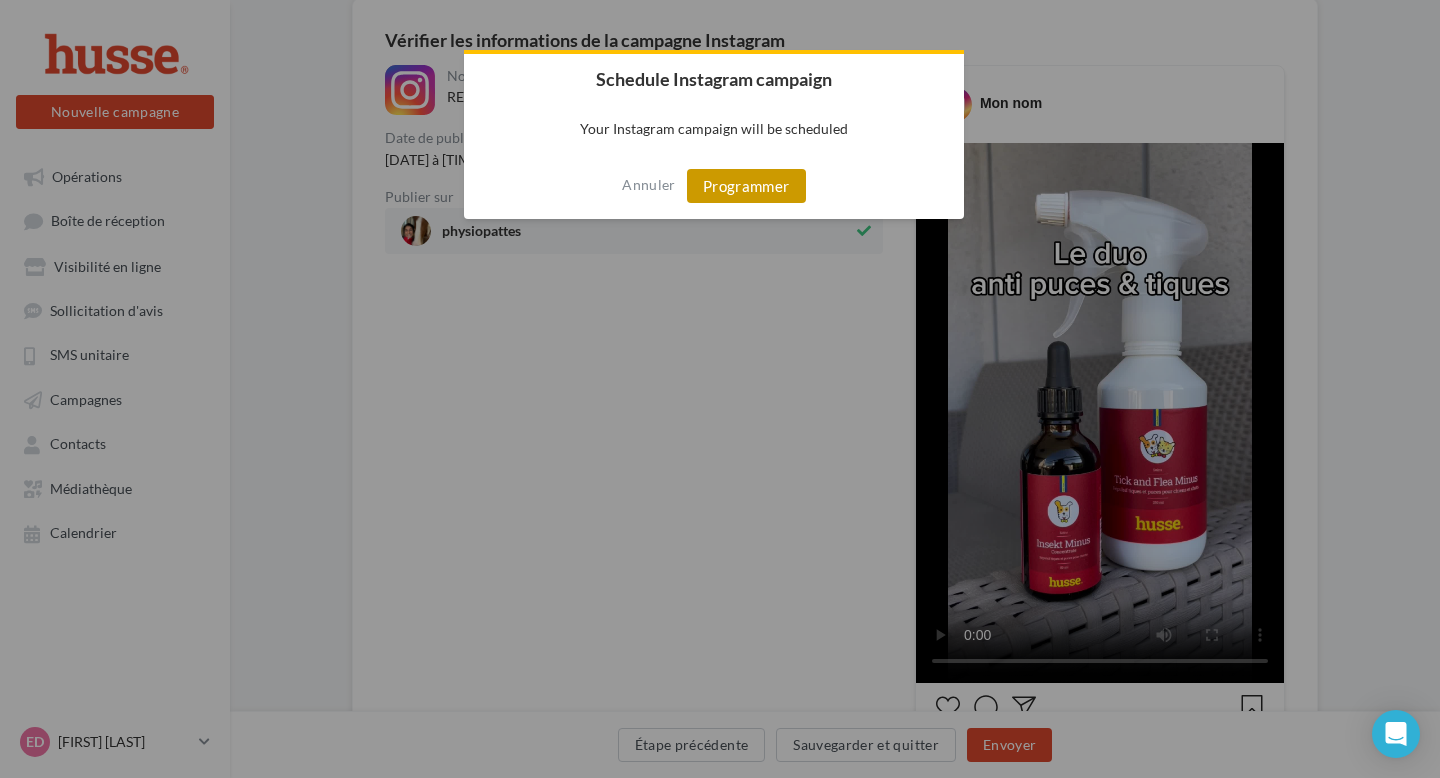 click on "Programmer" at bounding box center [746, 186] 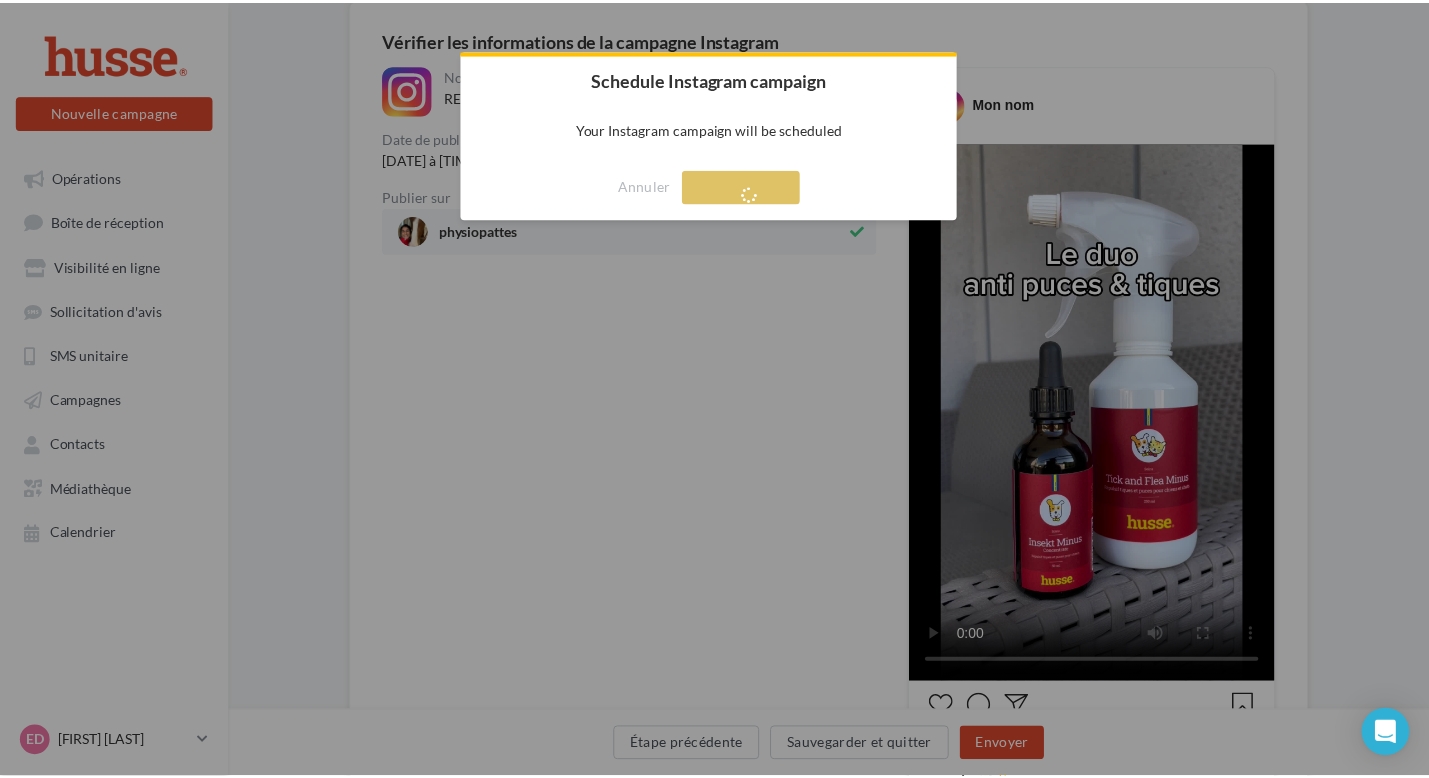 scroll, scrollTop: 32, scrollLeft: 0, axis: vertical 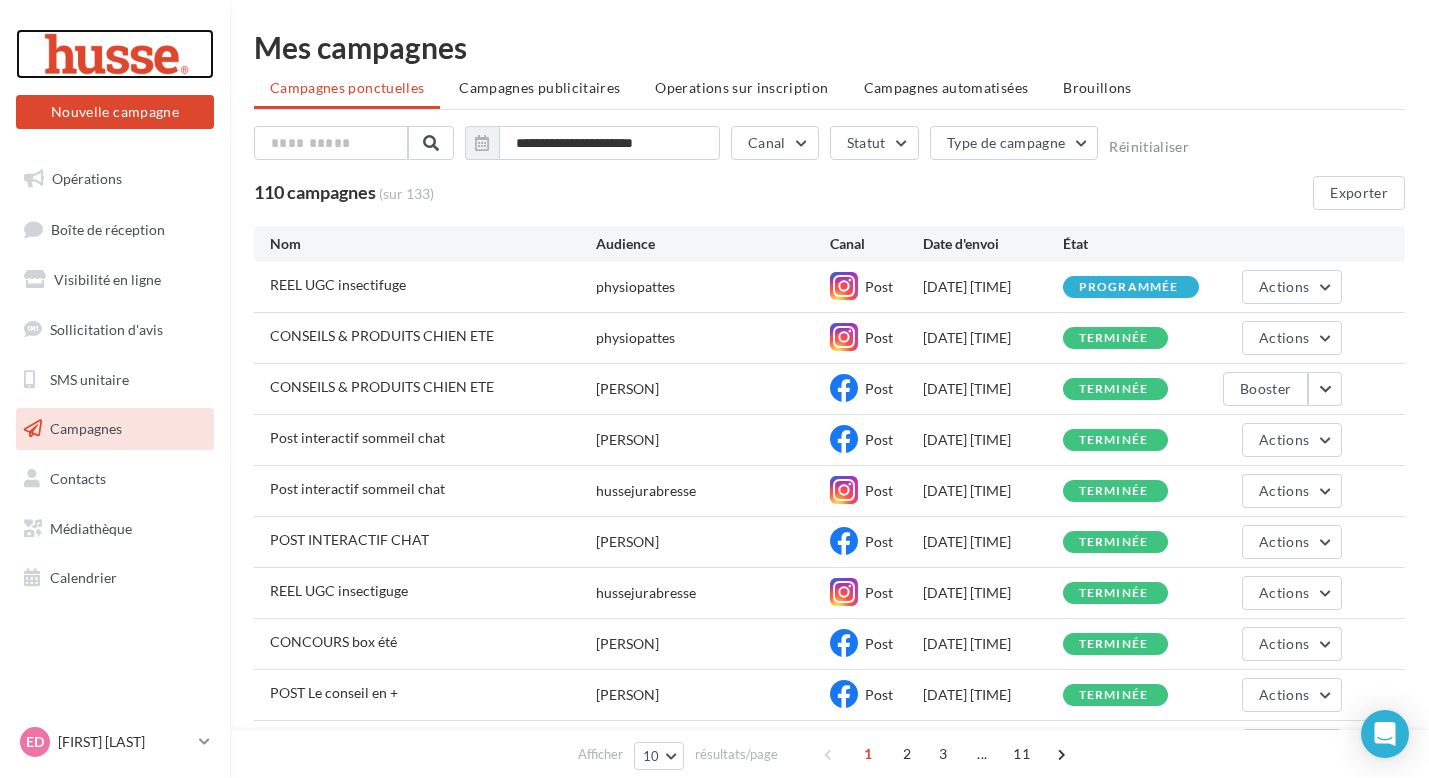 click at bounding box center [115, 54] 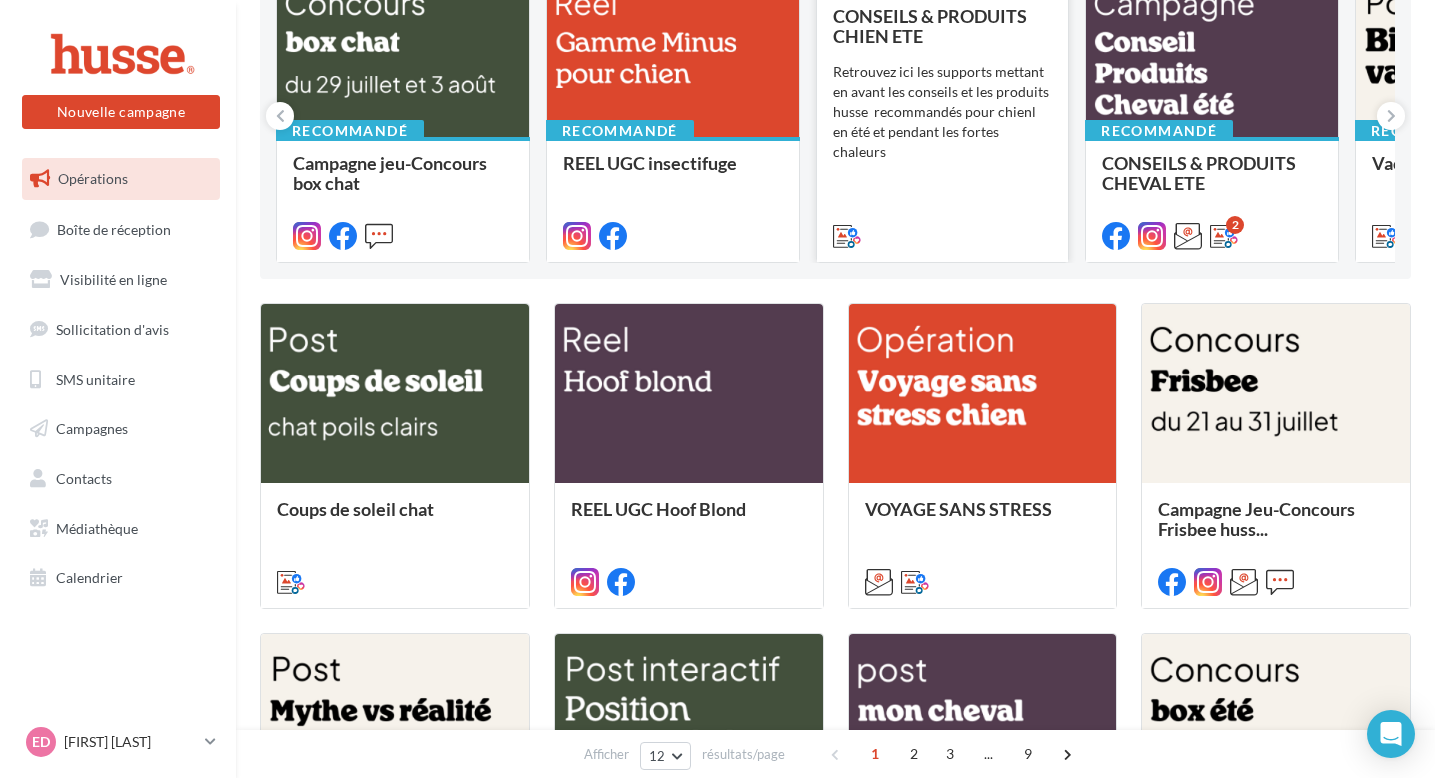 scroll, scrollTop: 331, scrollLeft: 0, axis: vertical 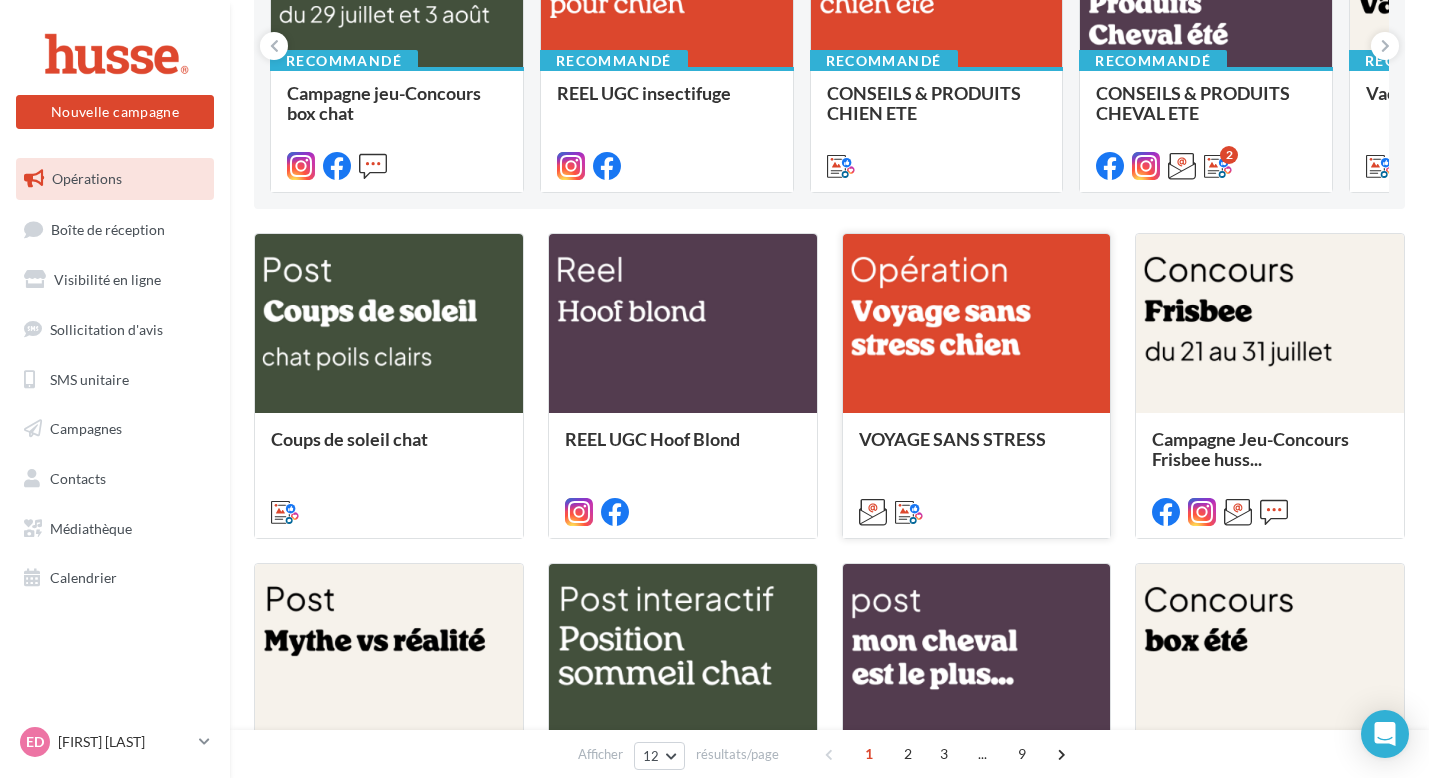 click at bounding box center [977, 324] 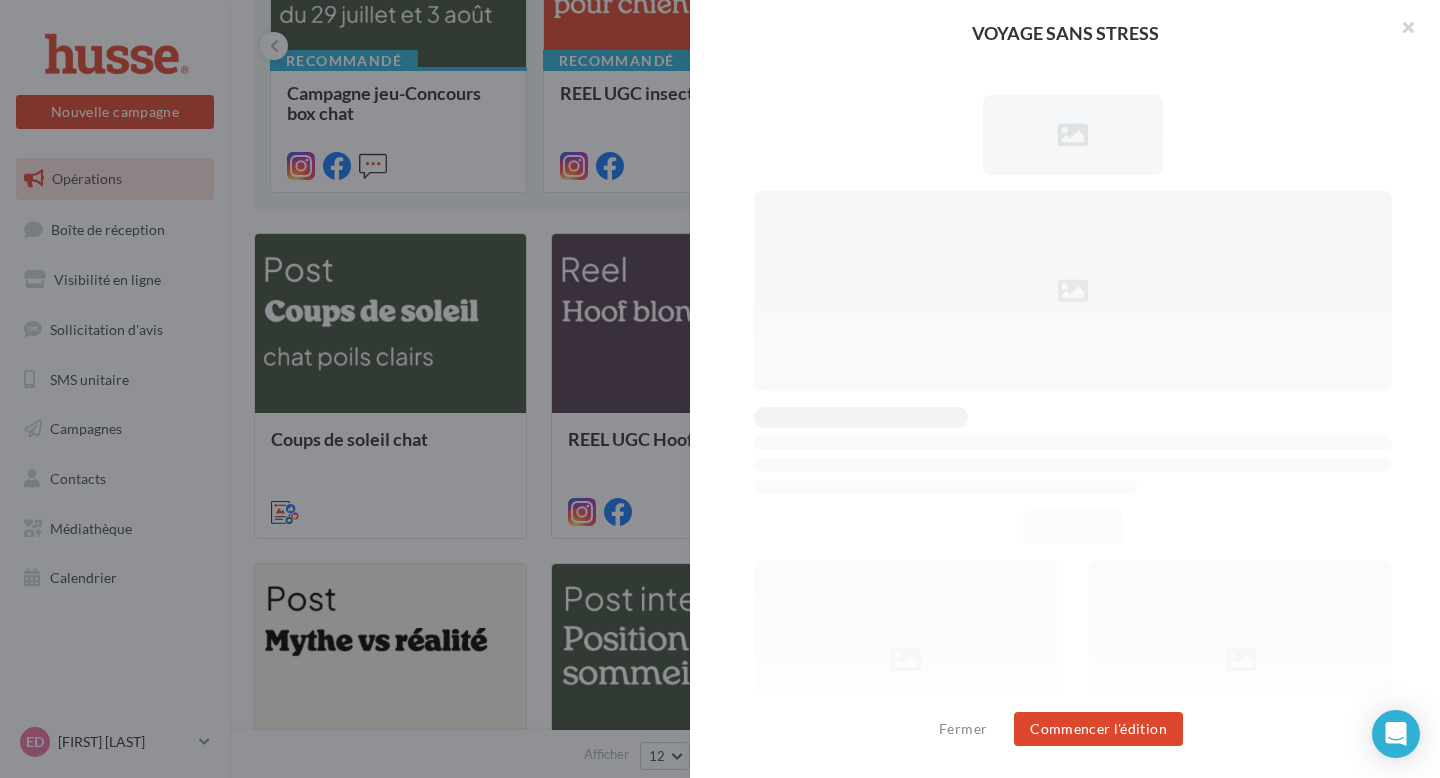 scroll, scrollTop: 289, scrollLeft: 0, axis: vertical 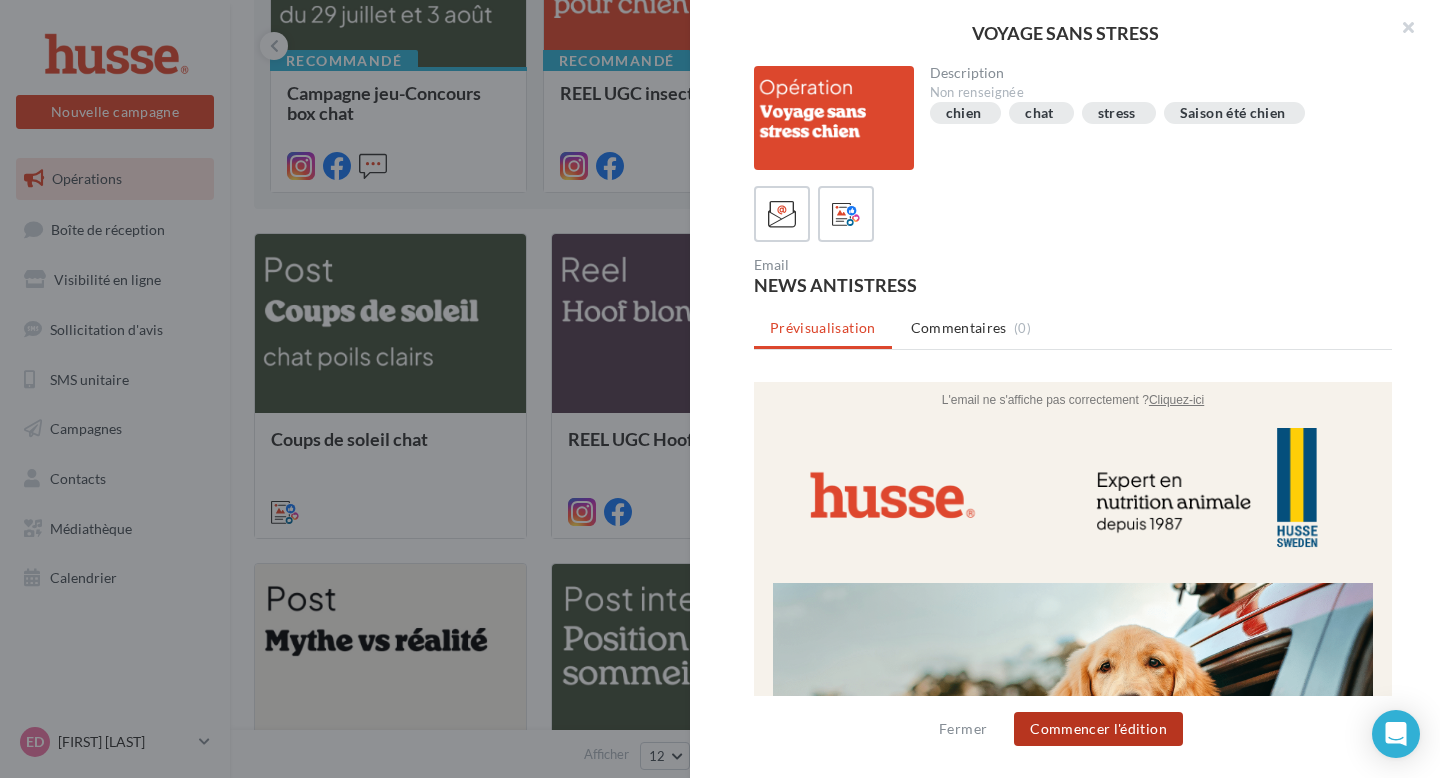 click on "Commencer l'édition" at bounding box center (1098, 729) 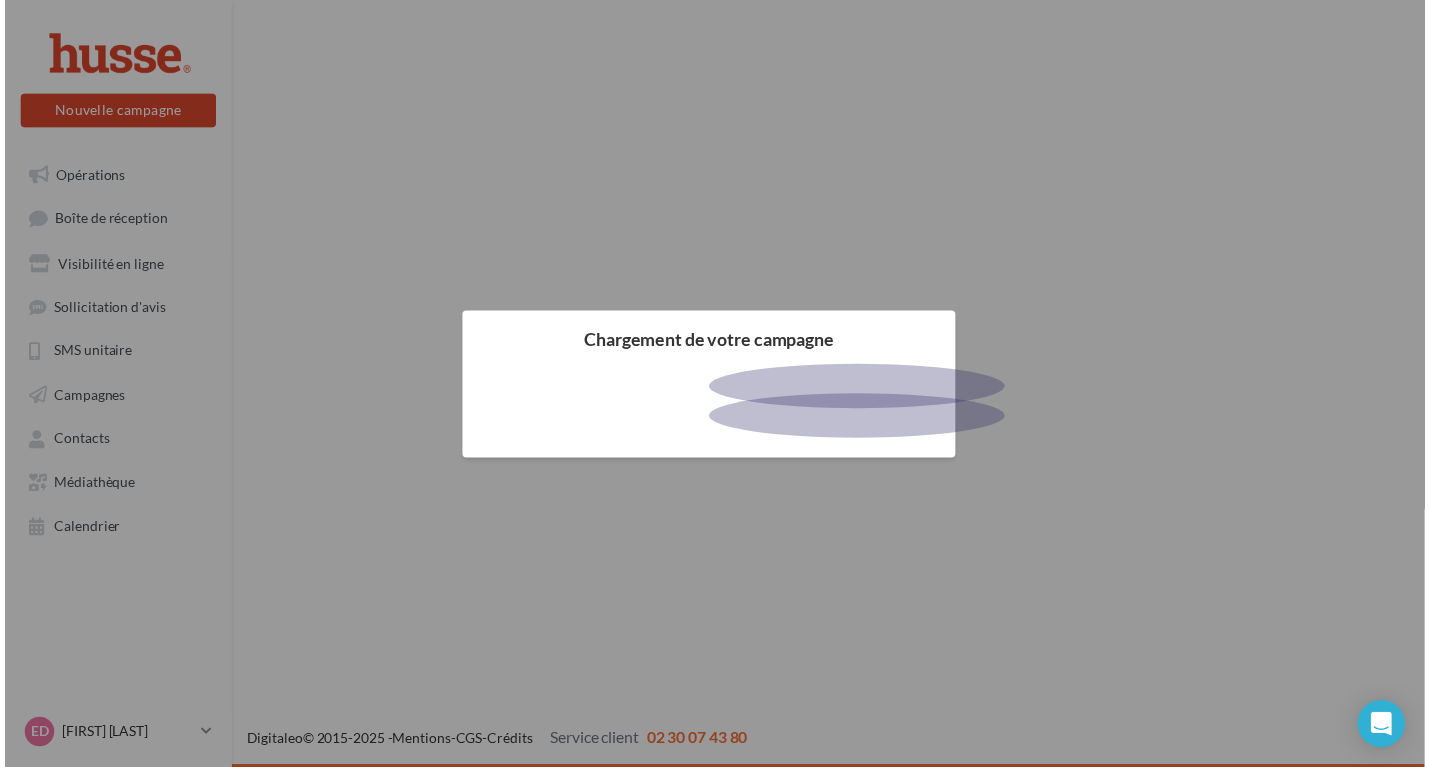 scroll, scrollTop: 0, scrollLeft: 0, axis: both 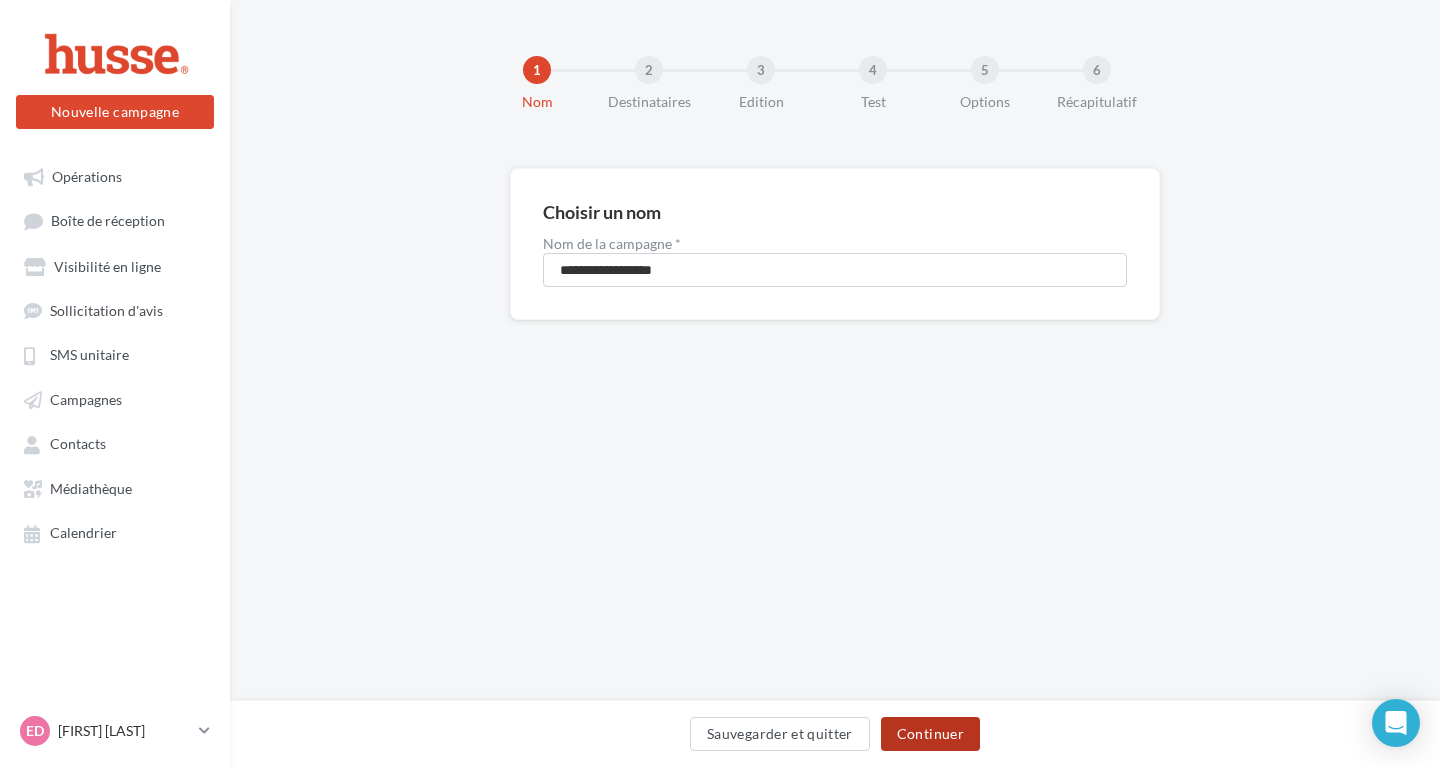 click on "Continuer" at bounding box center (930, 734) 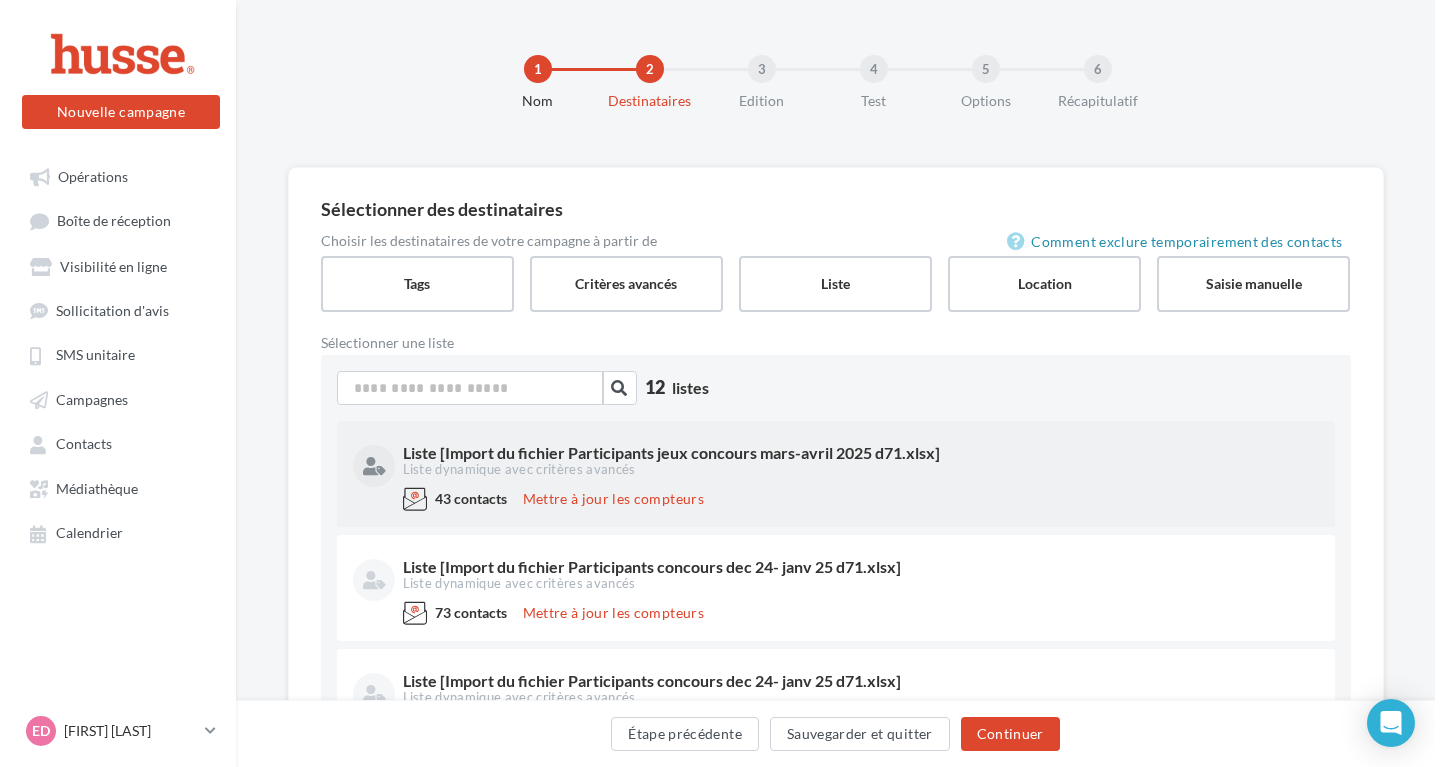 scroll, scrollTop: 0, scrollLeft: 0, axis: both 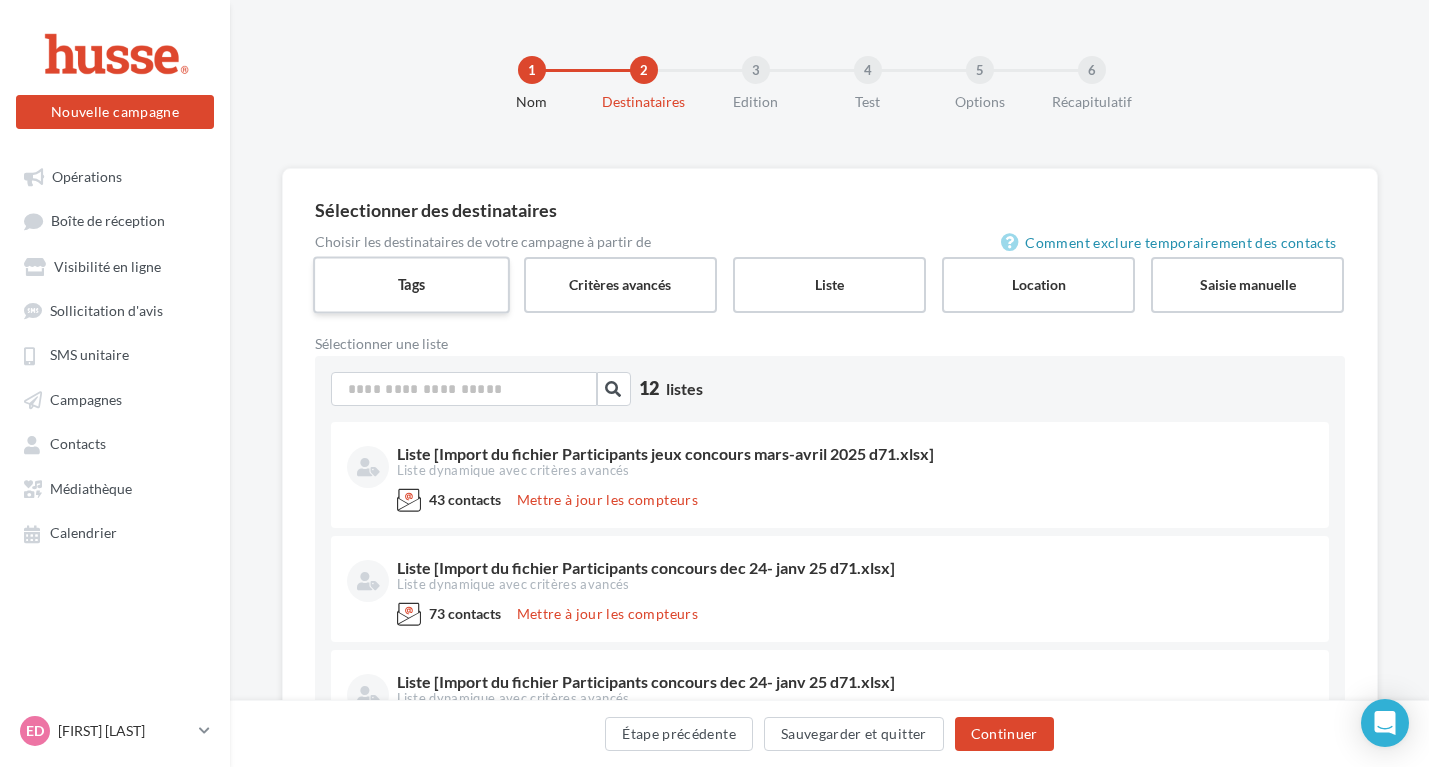 click on "Tags" at bounding box center (411, 284) 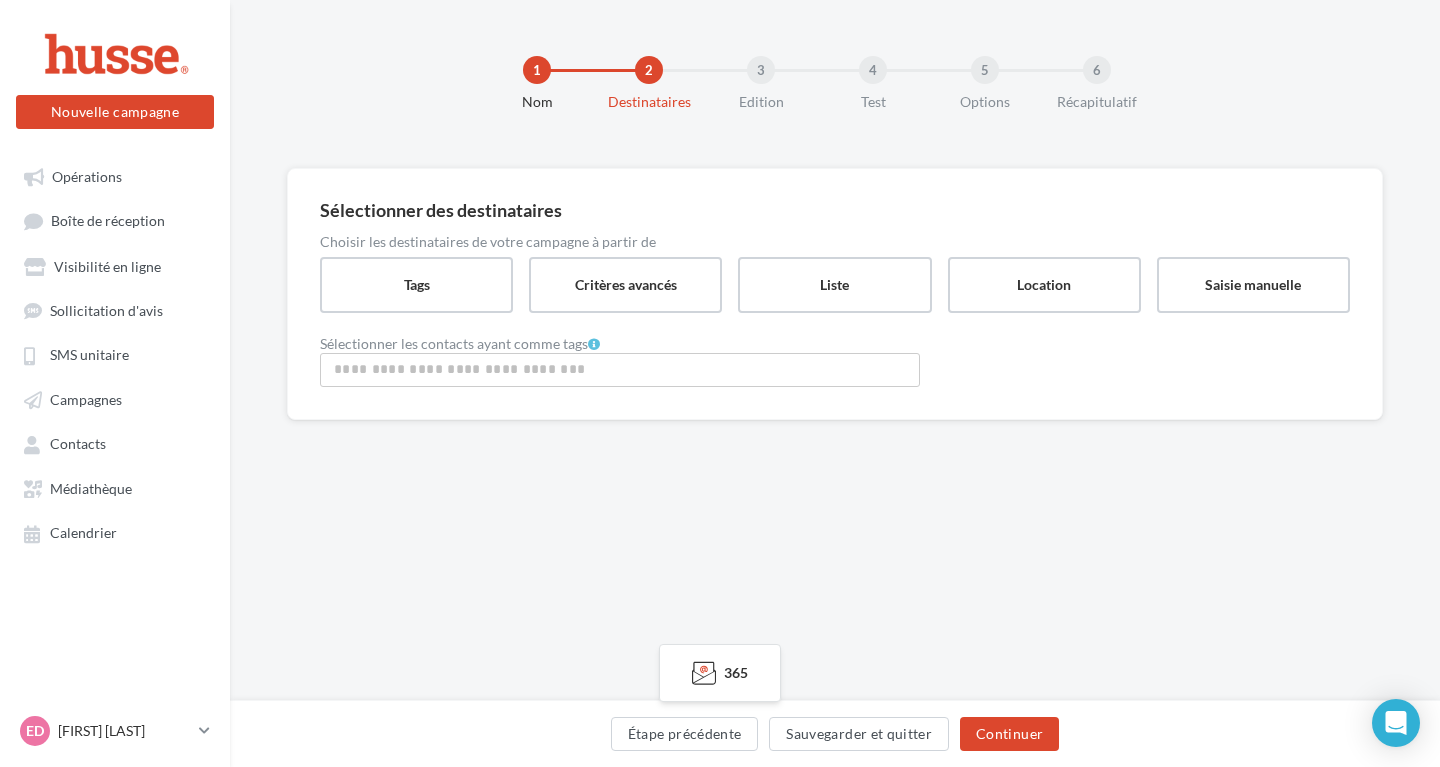 click at bounding box center [620, 369] 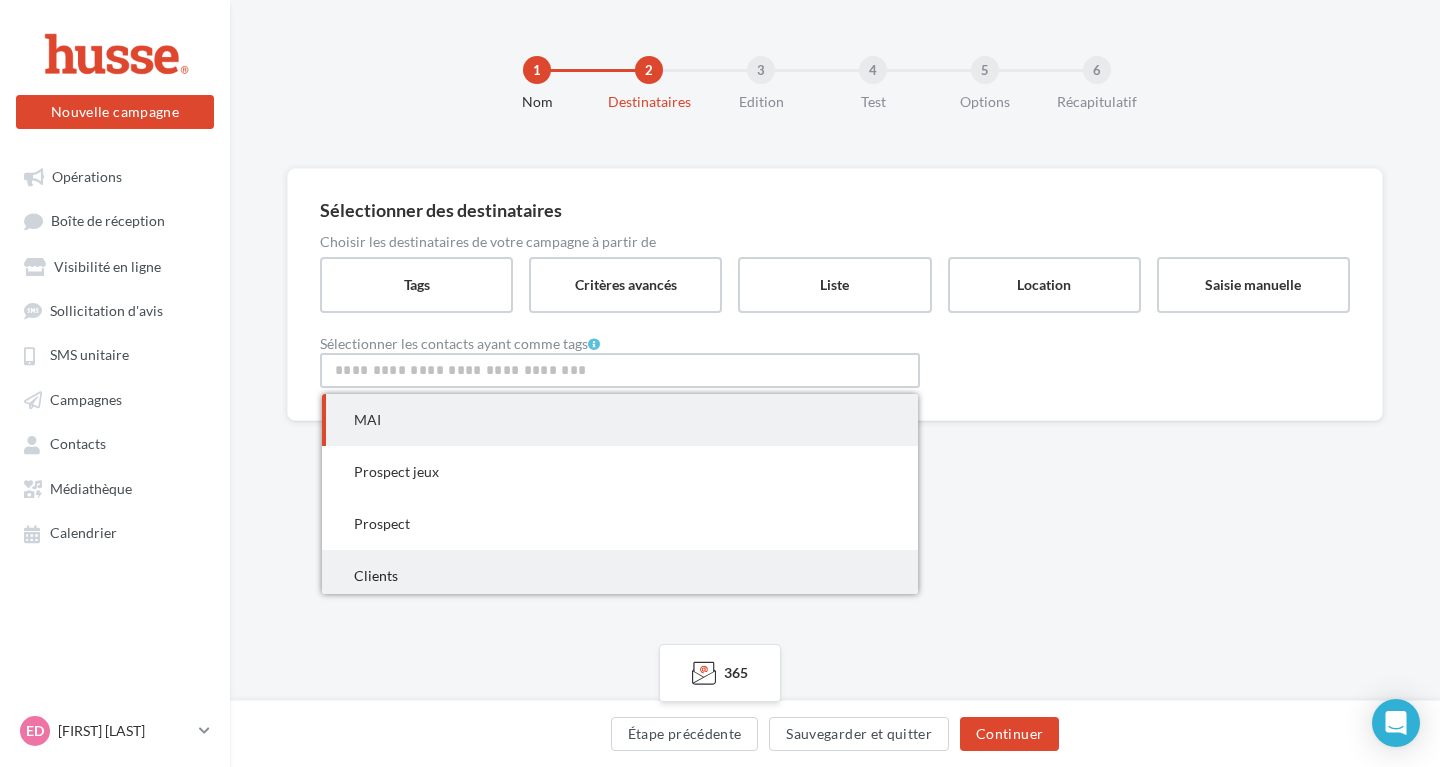 click on "Clients" at bounding box center (620, 576) 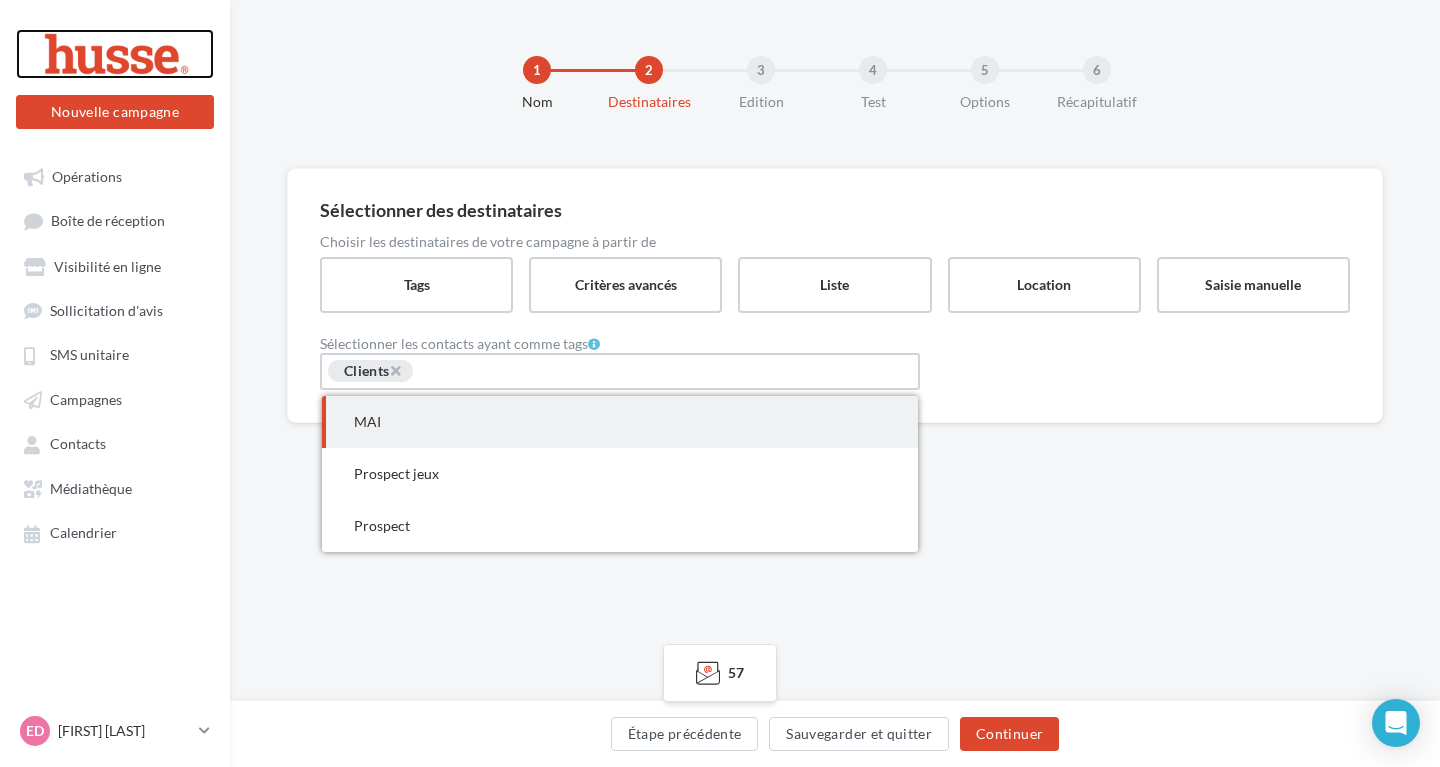 click at bounding box center (115, 54) 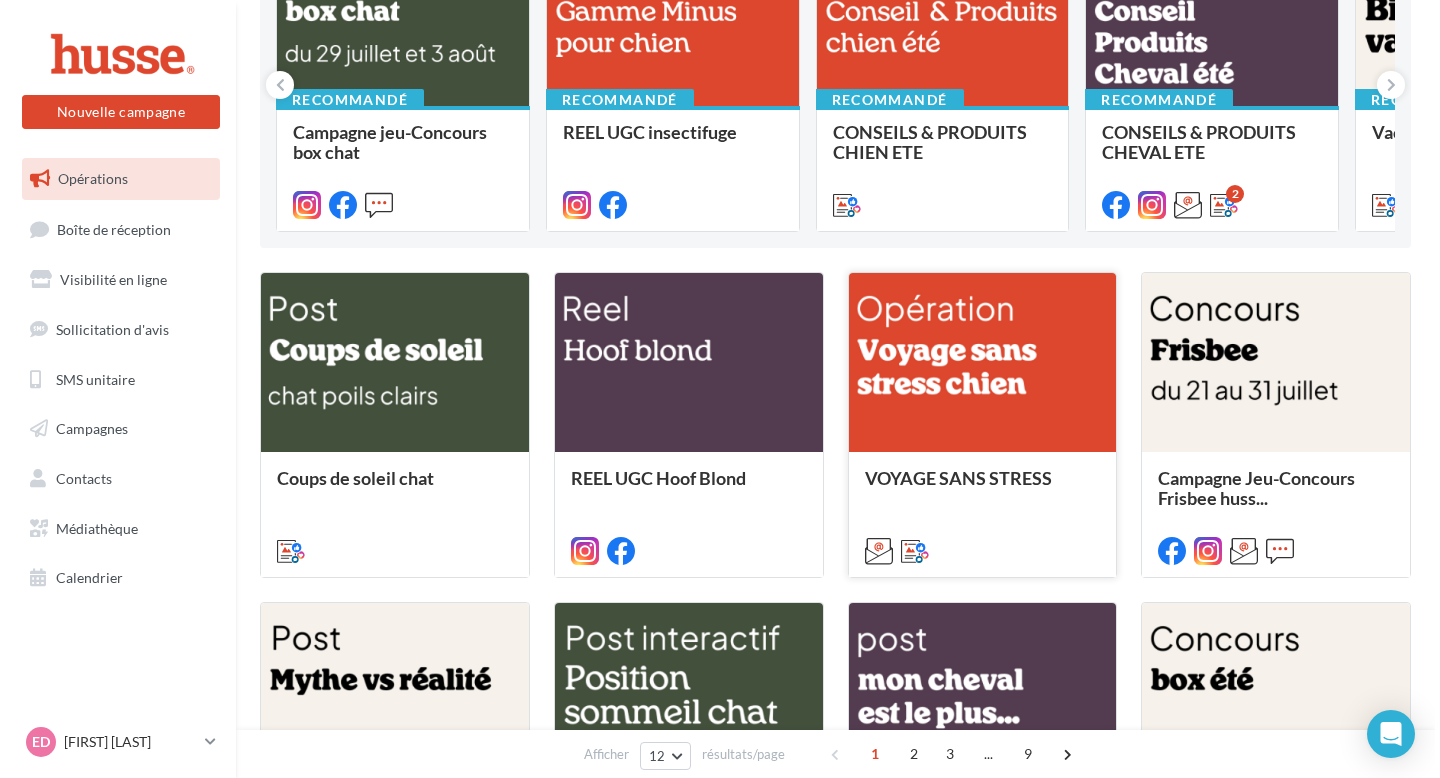 scroll, scrollTop: 300, scrollLeft: 0, axis: vertical 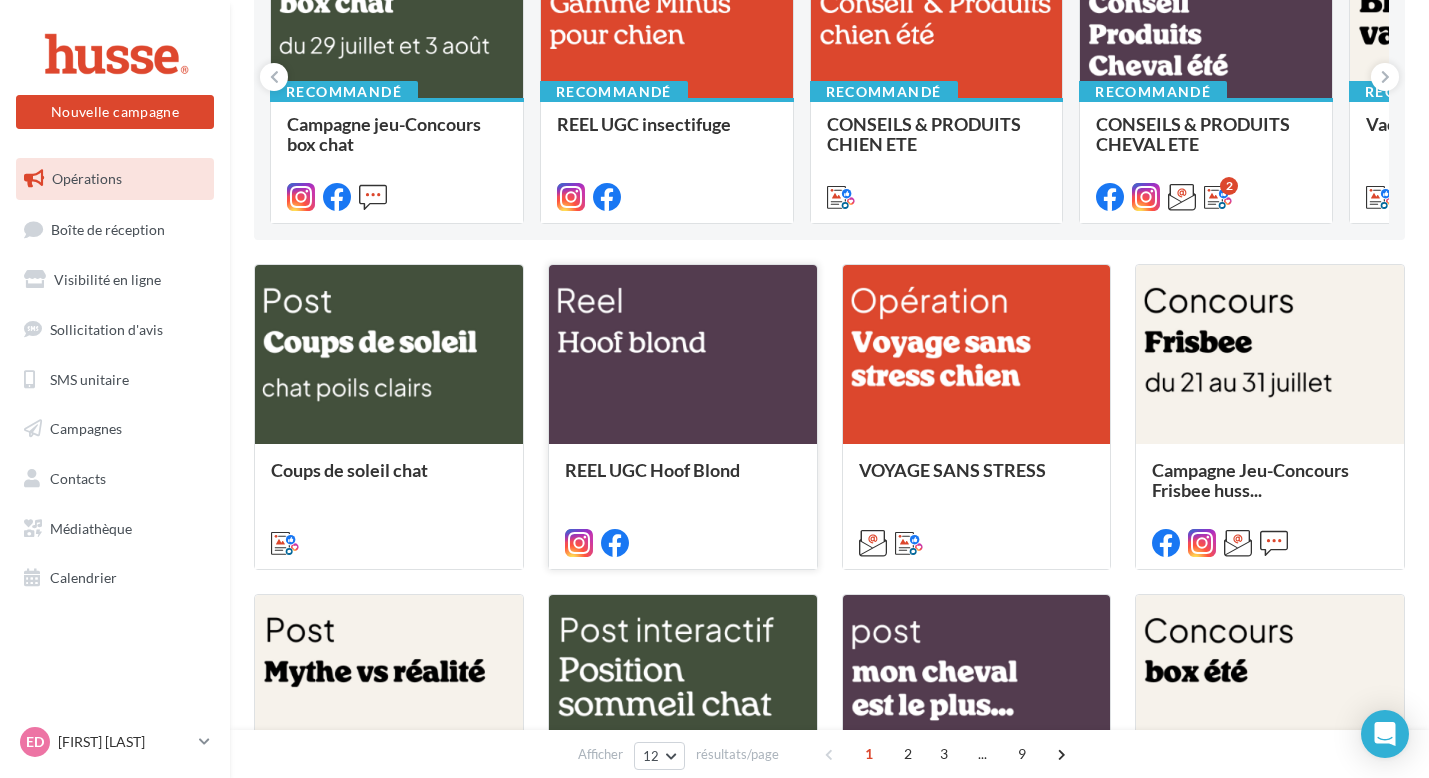click on "REEL UGC Hoof Blond" at bounding box center [683, 505] 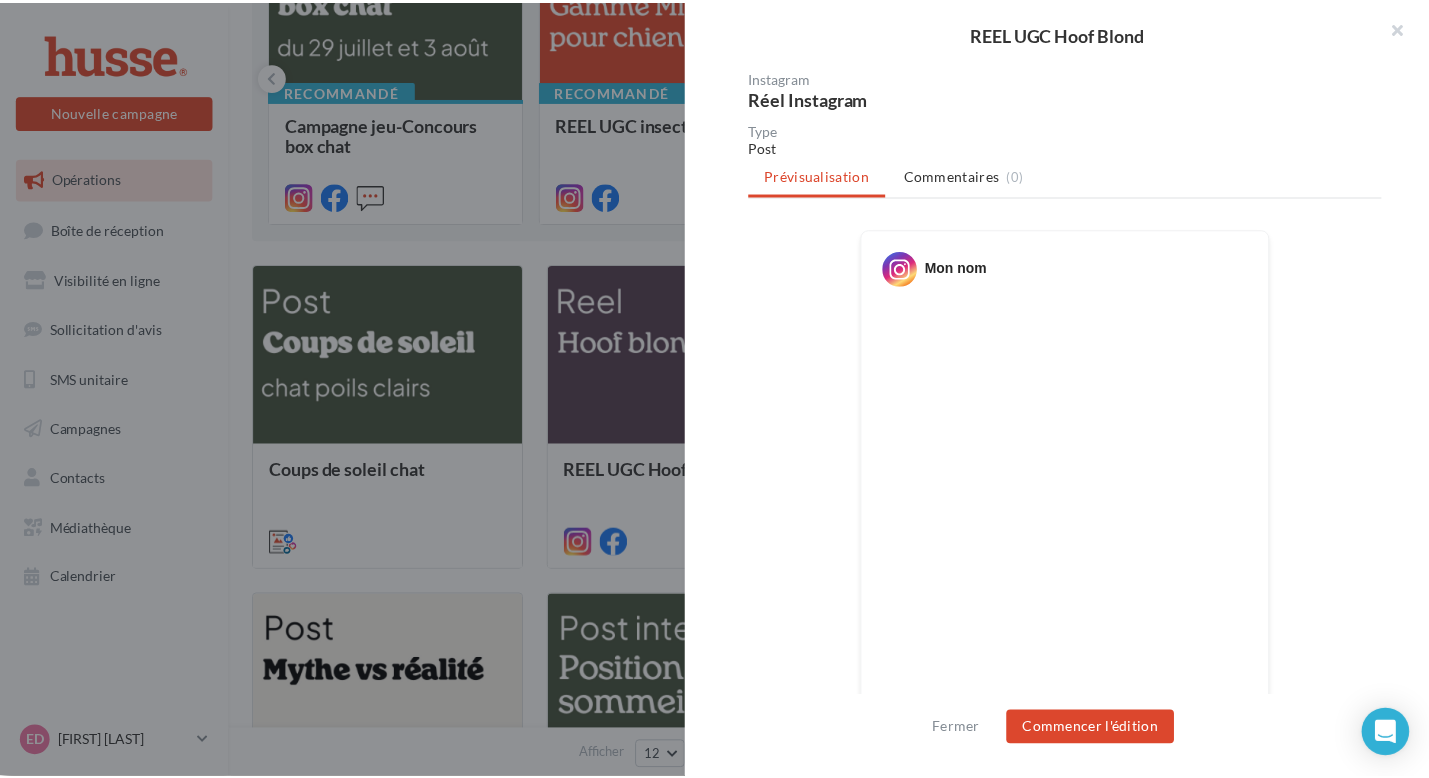 scroll, scrollTop: 185, scrollLeft: 0, axis: vertical 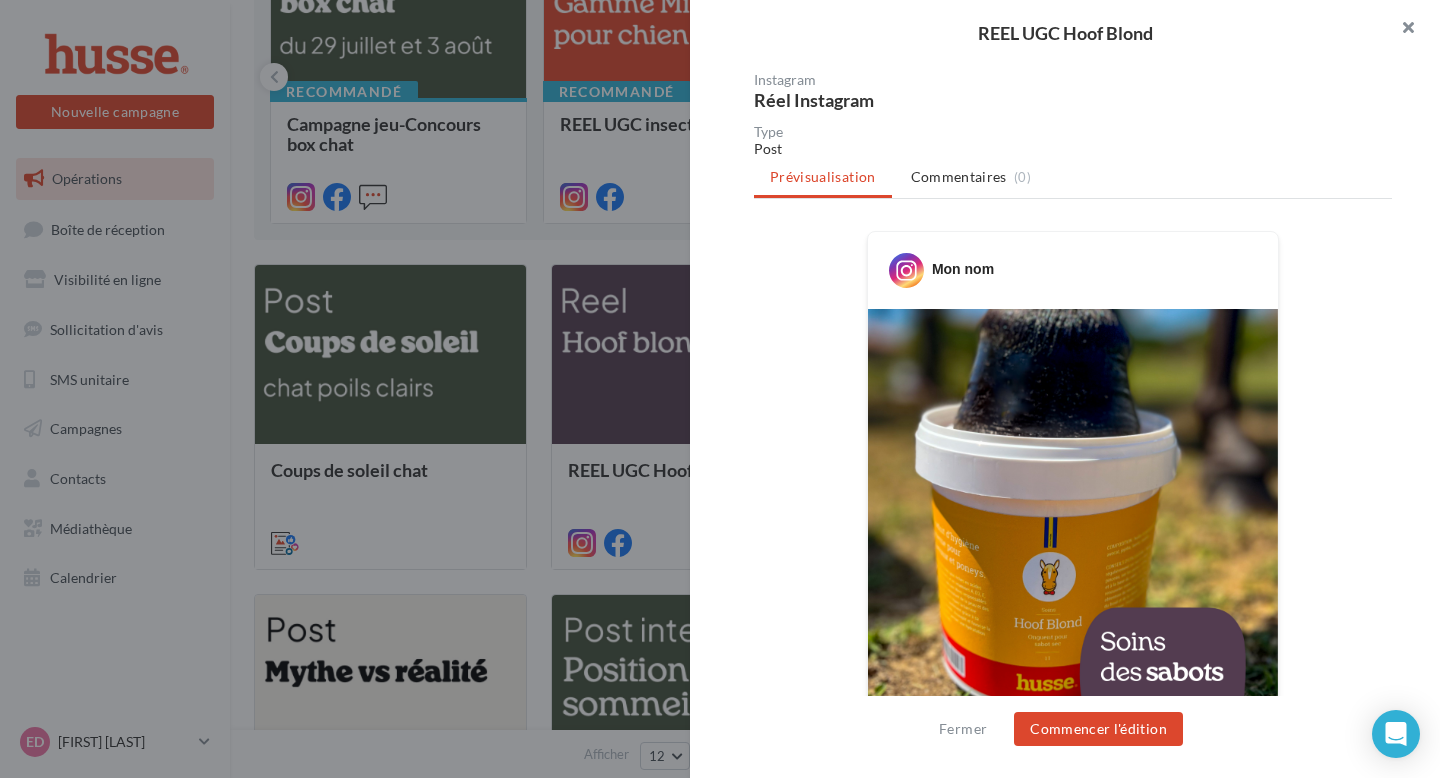 click at bounding box center (1400, 30) 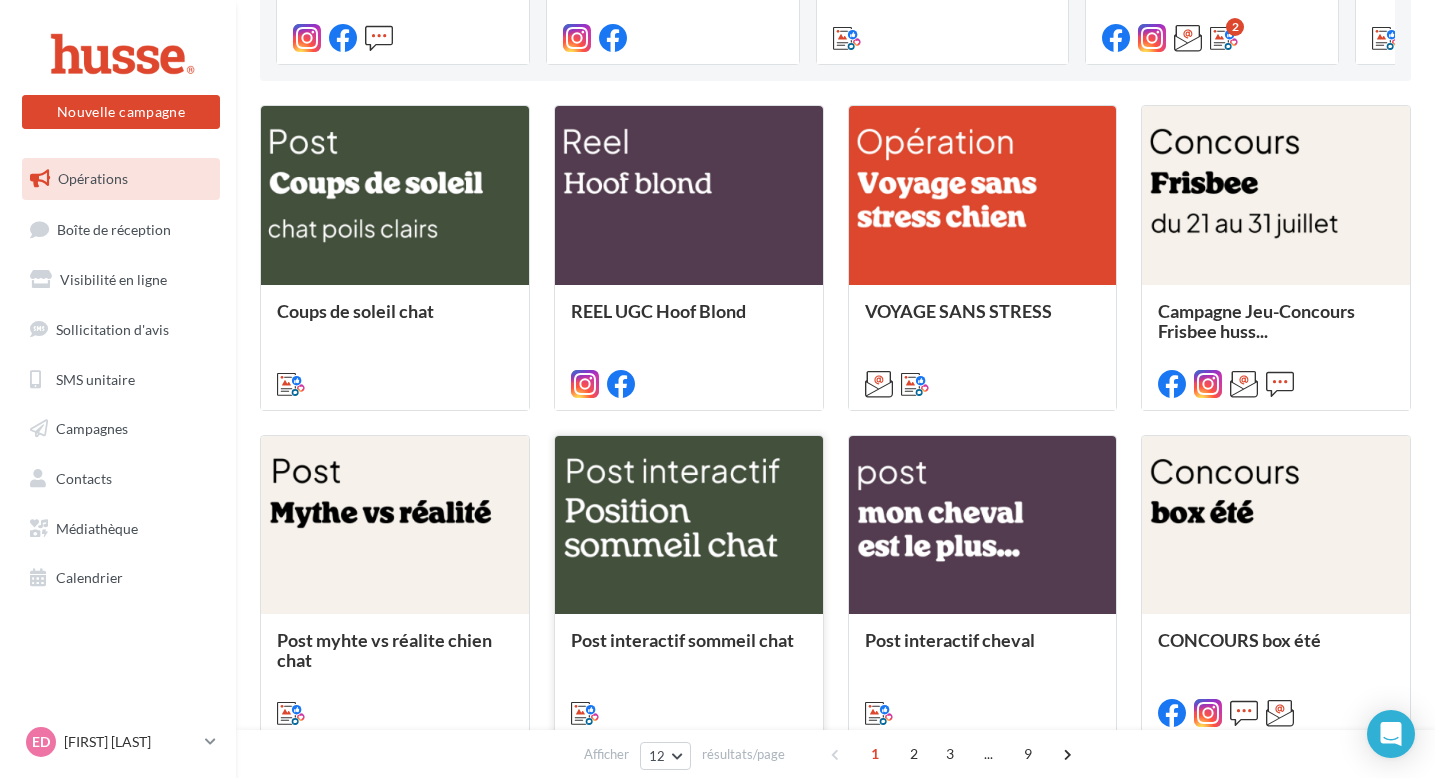 scroll, scrollTop: 665, scrollLeft: 0, axis: vertical 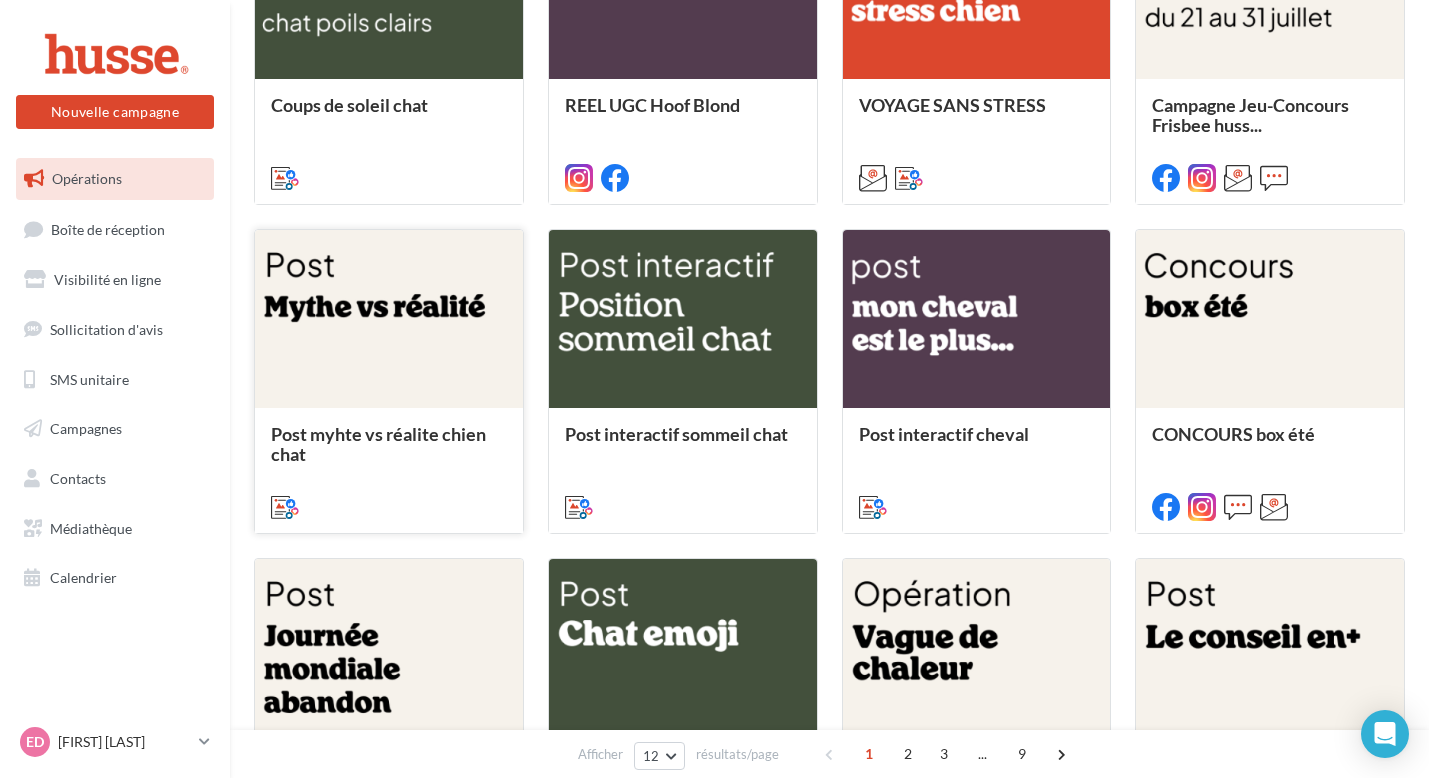 click on "Post myhte vs réalite chien chat" at bounding box center [378, 444] 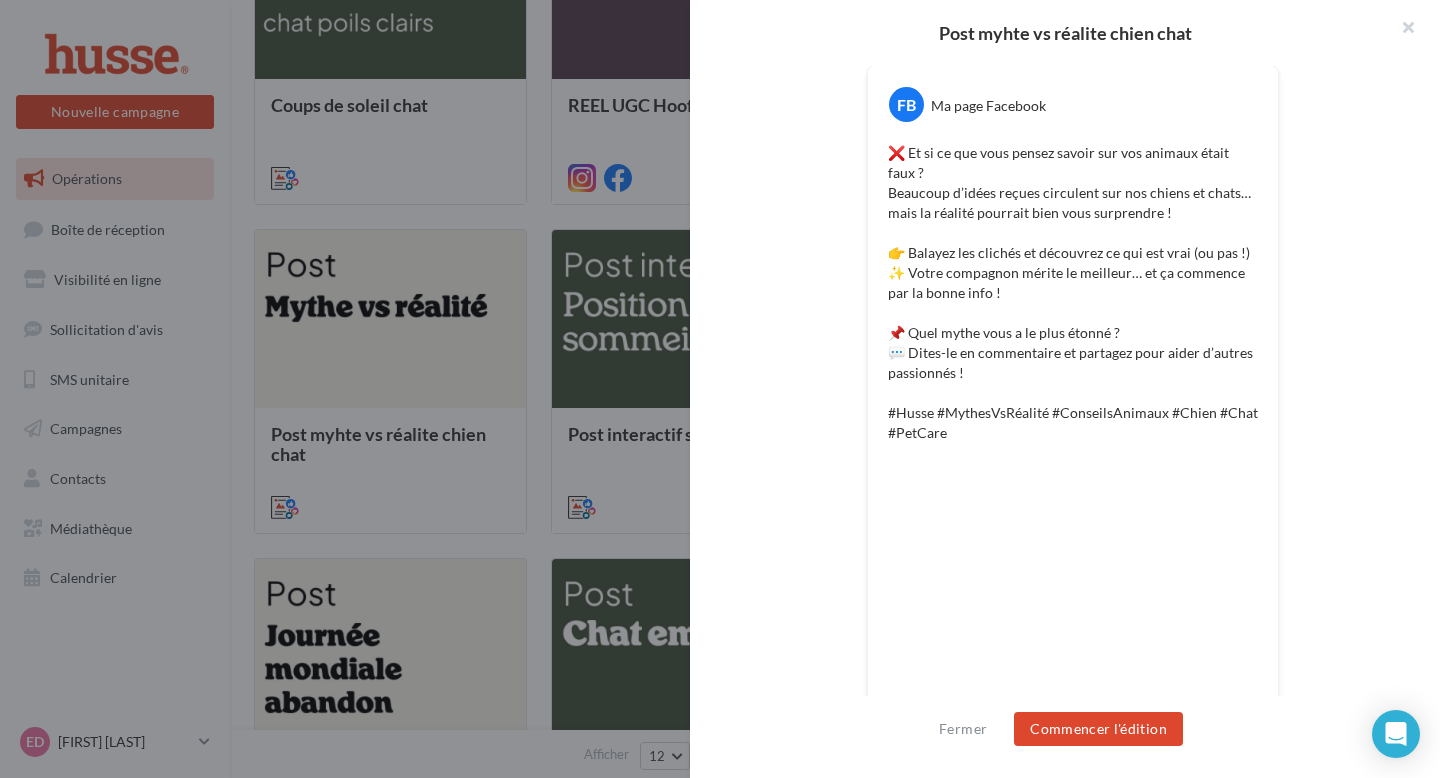 scroll, scrollTop: 356, scrollLeft: 0, axis: vertical 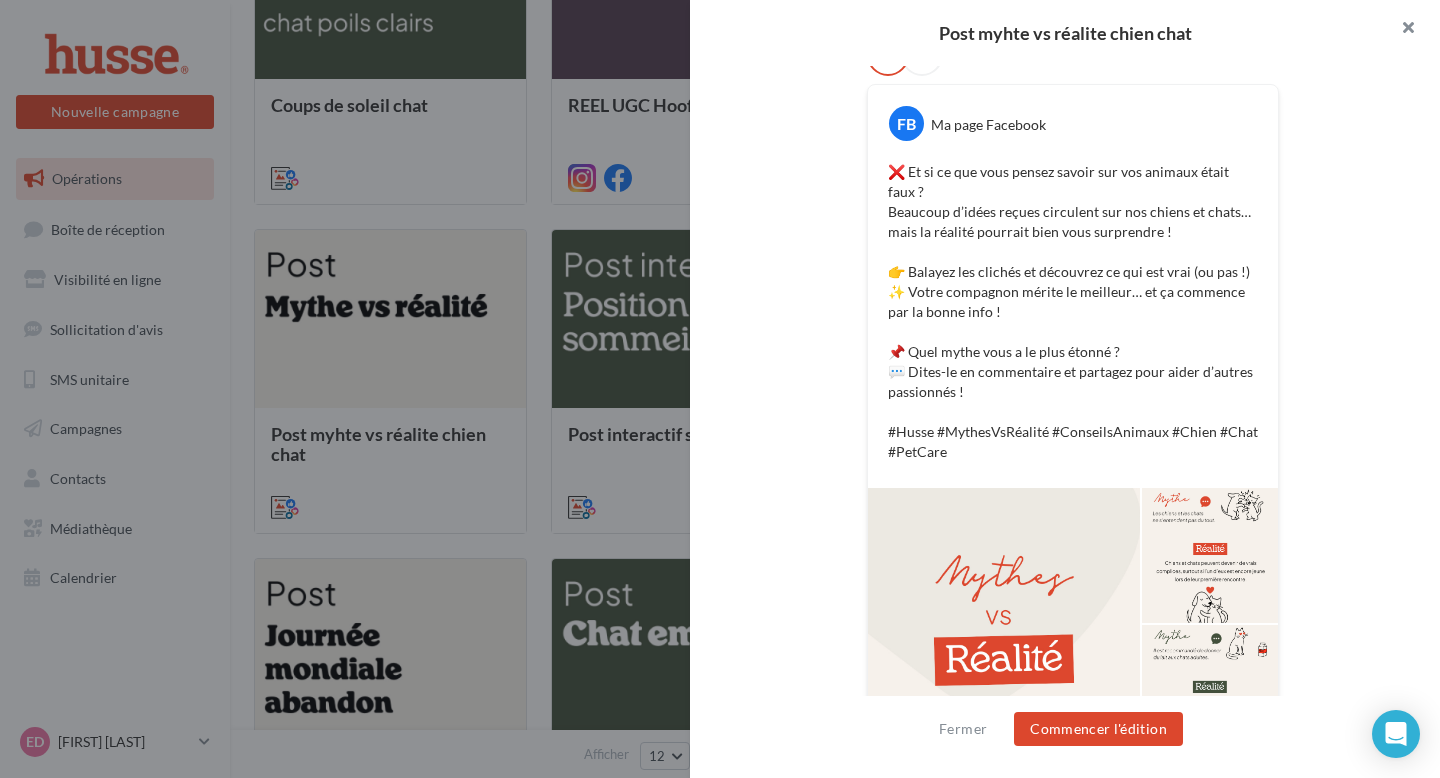 click at bounding box center [1400, 30] 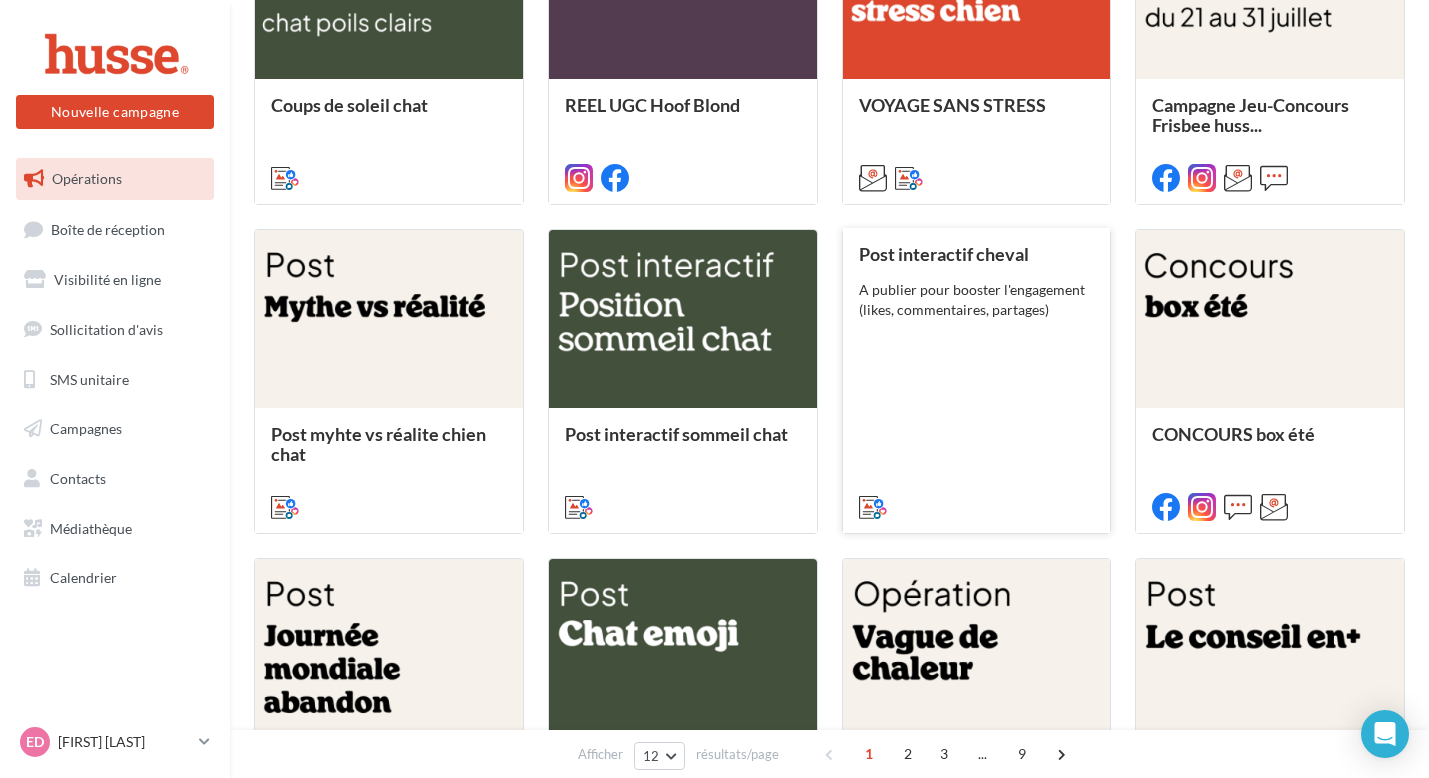 click on "Post interactif cheval        A publier pour booster l'engagement (likes, commentaires, partages)" at bounding box center [977, 379] 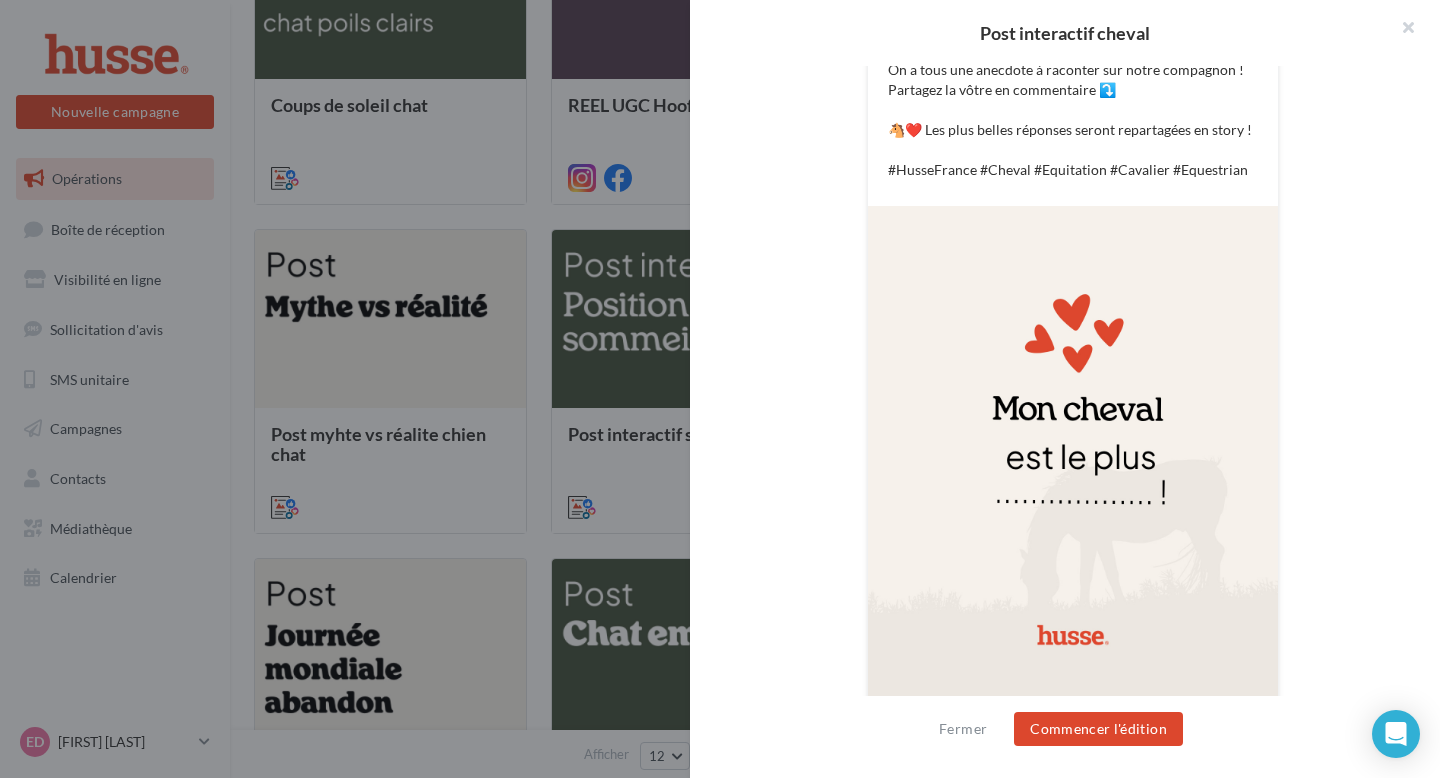 scroll, scrollTop: 589, scrollLeft: 0, axis: vertical 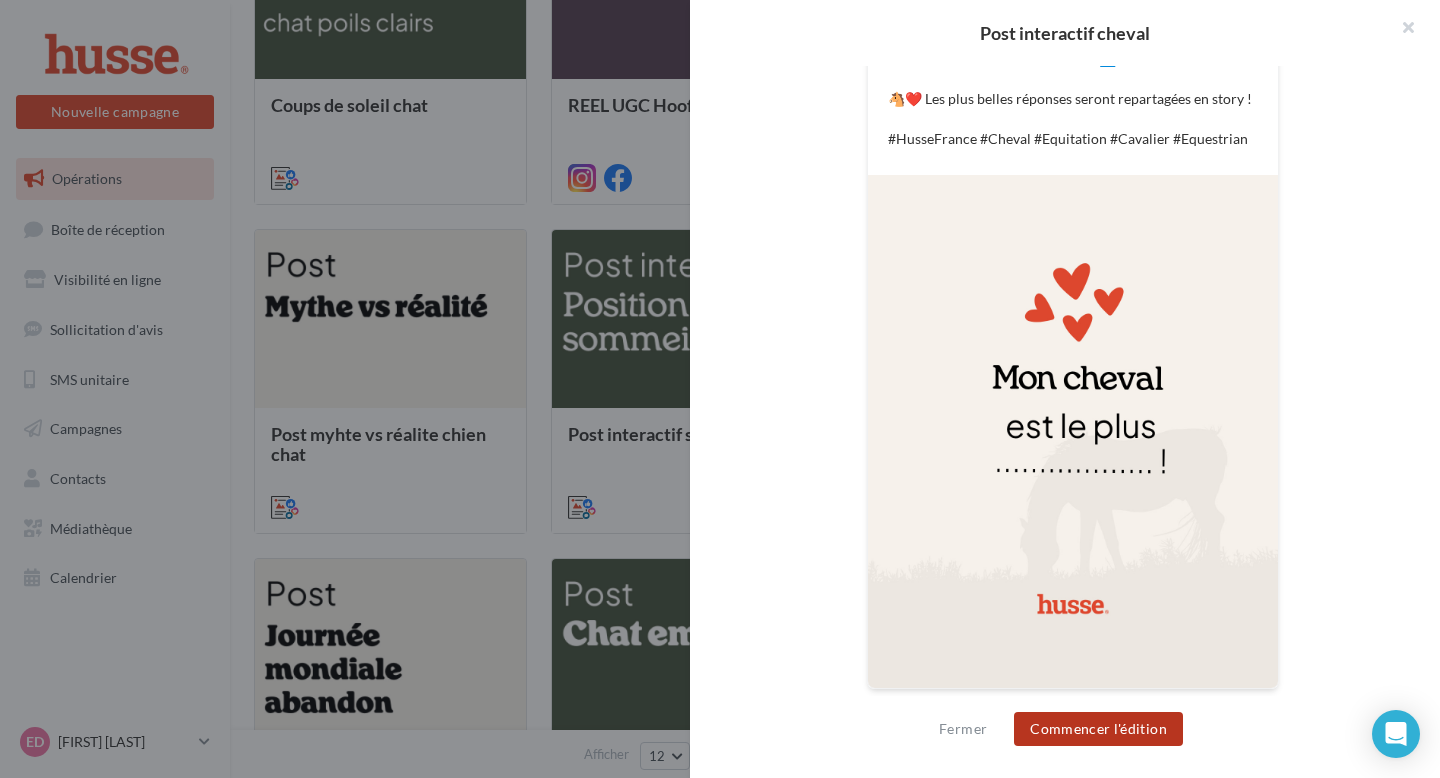 click on "Commencer l'édition" at bounding box center (1098, 729) 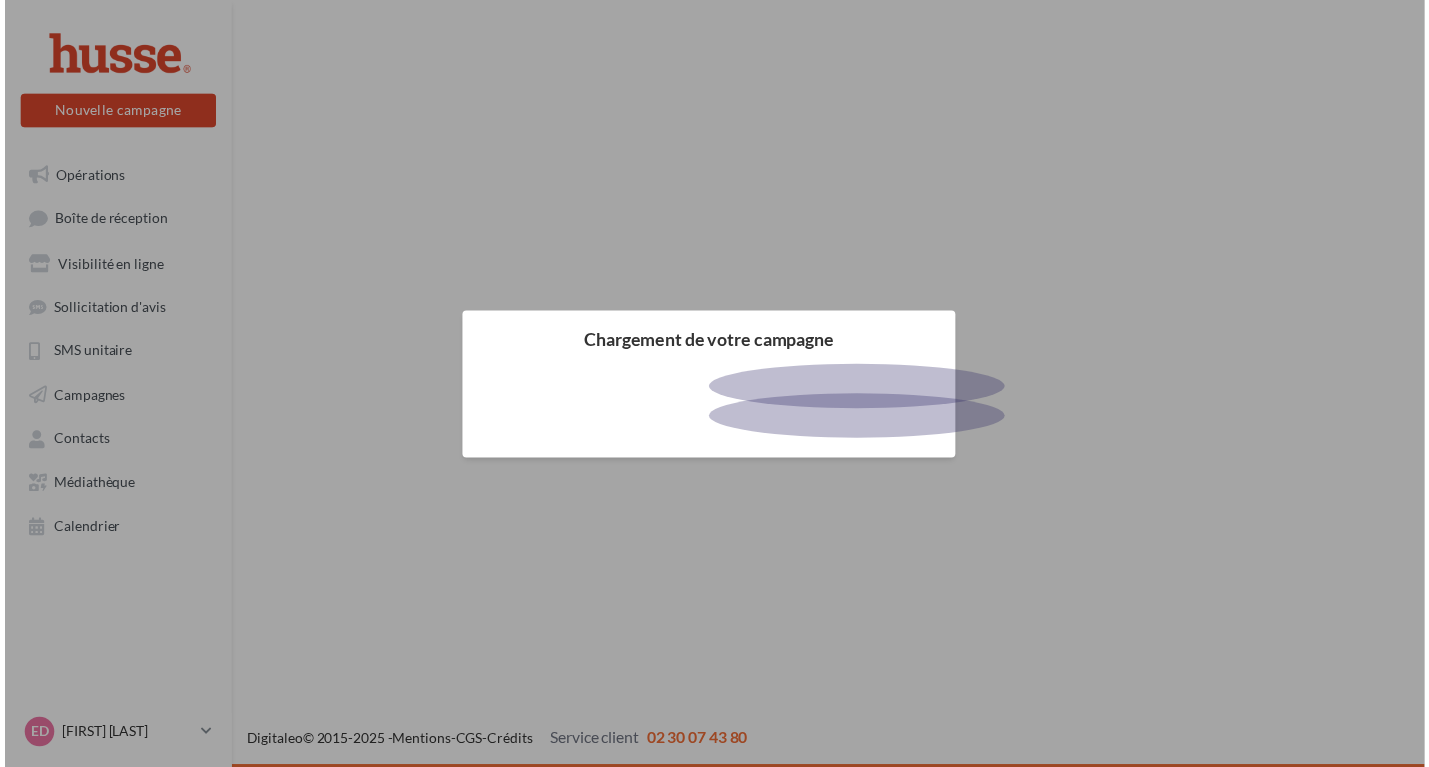 scroll, scrollTop: 0, scrollLeft: 0, axis: both 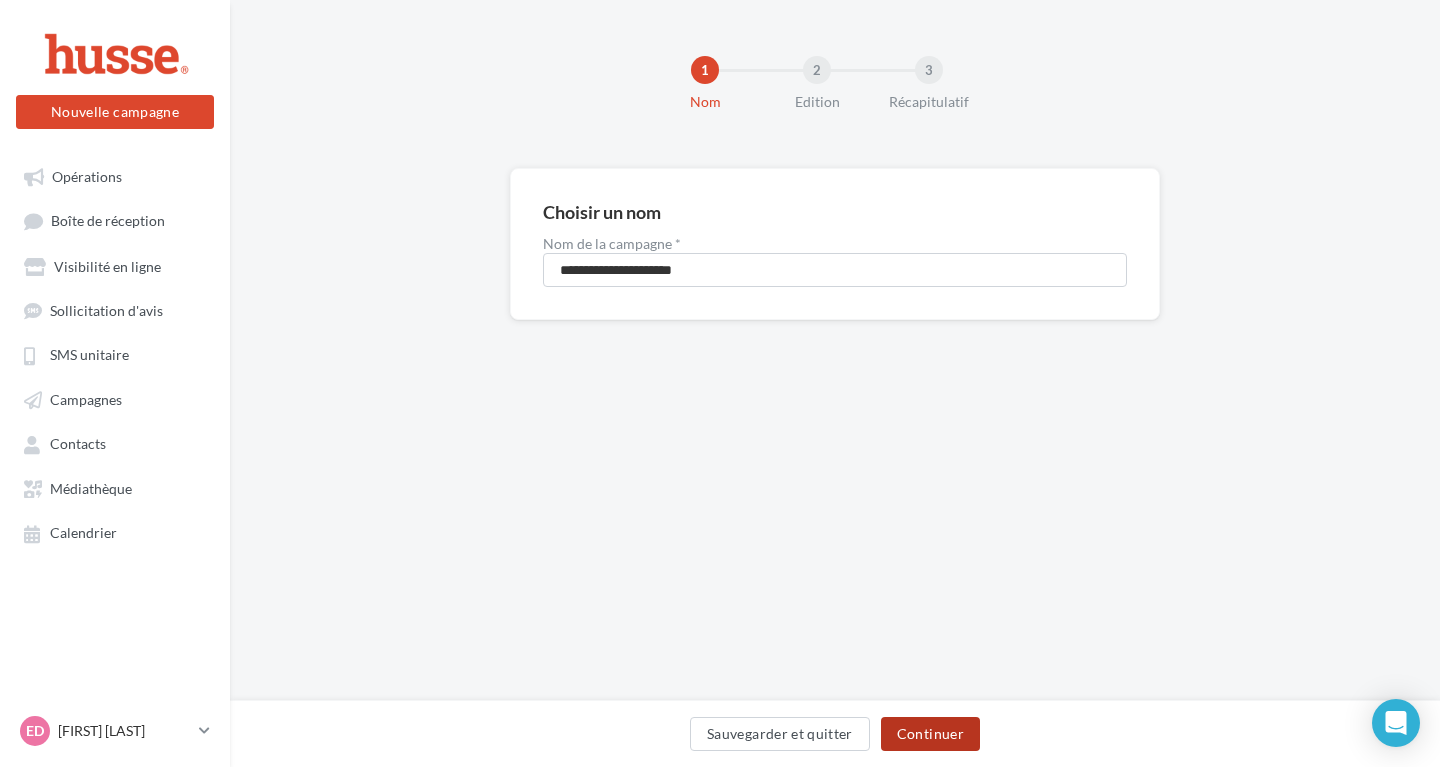 click on "Continuer" at bounding box center (930, 734) 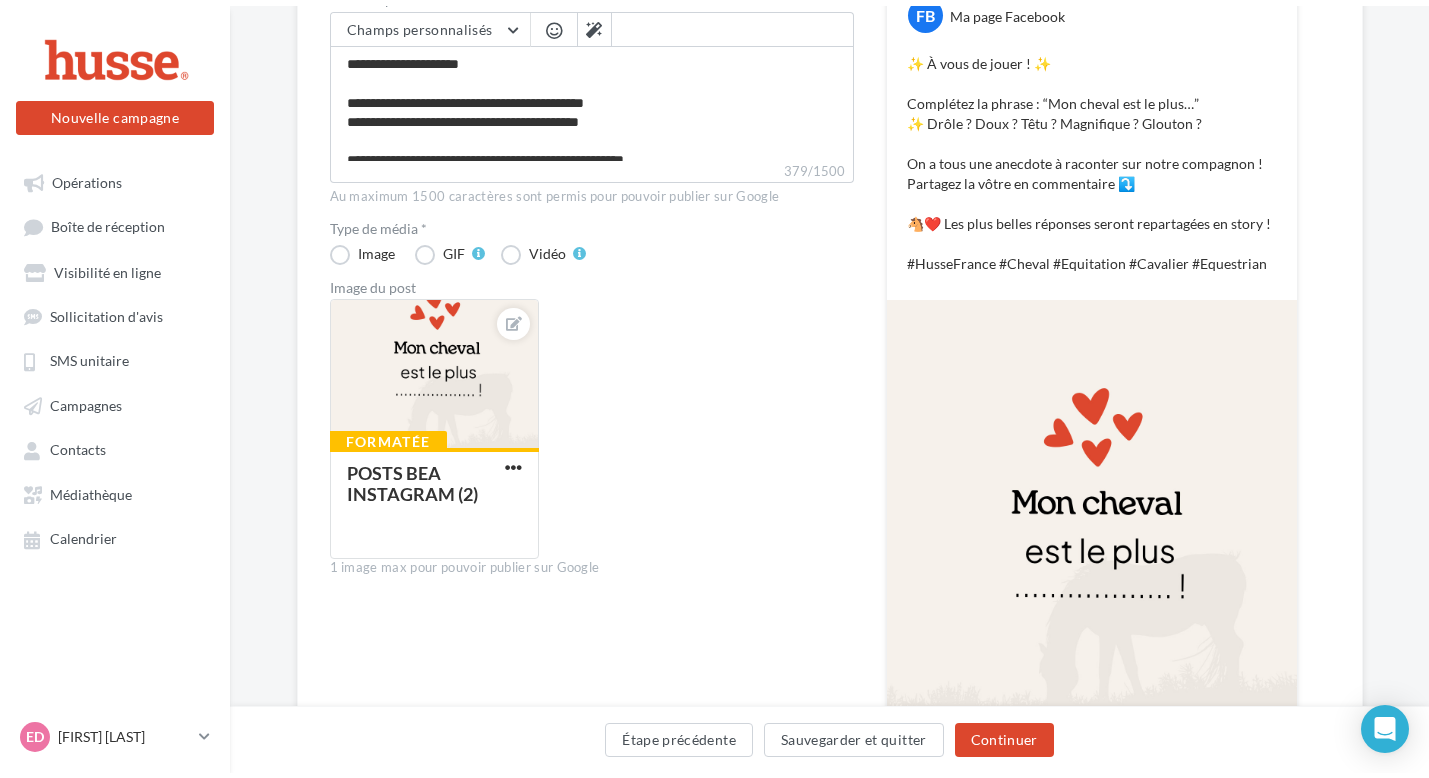 scroll, scrollTop: 0, scrollLeft: 0, axis: both 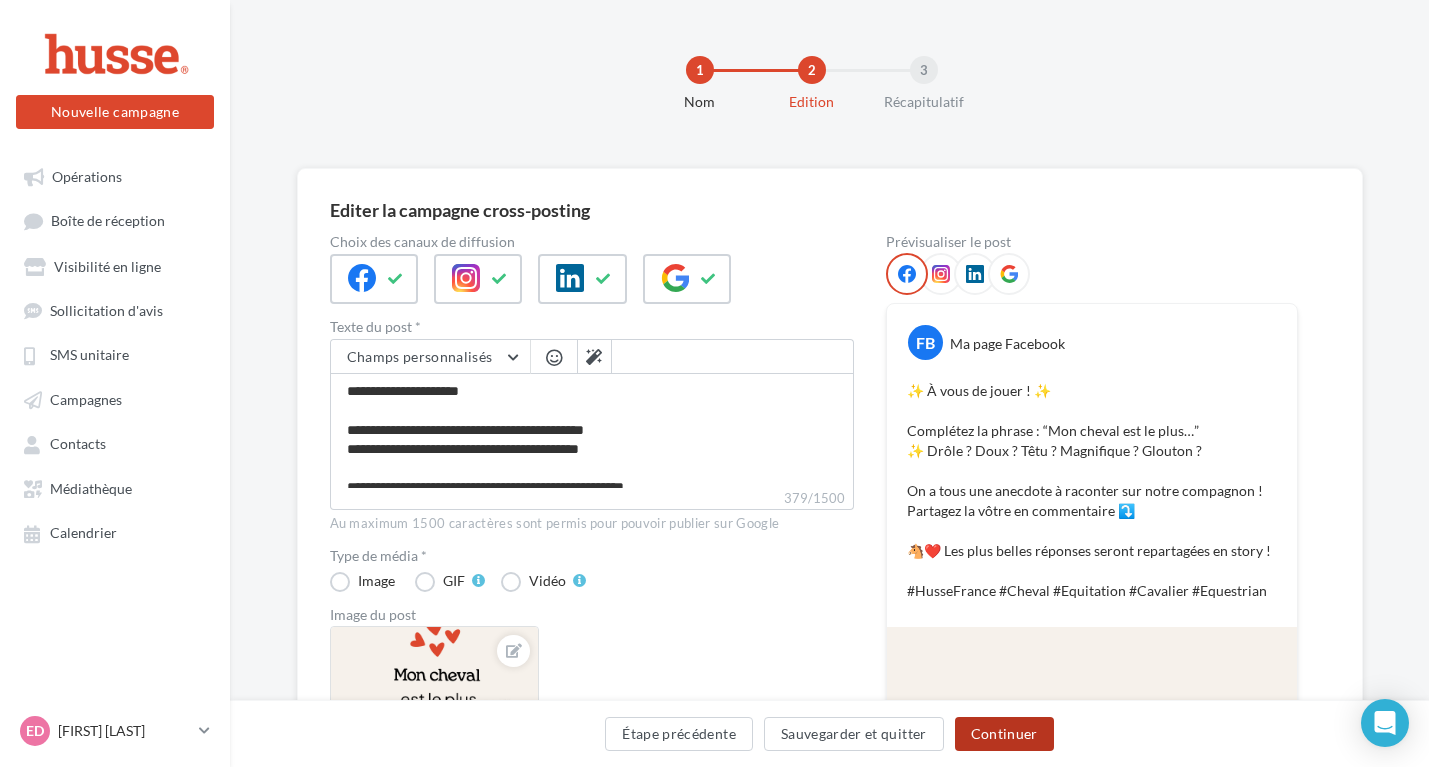 click on "Continuer" at bounding box center (1004, 734) 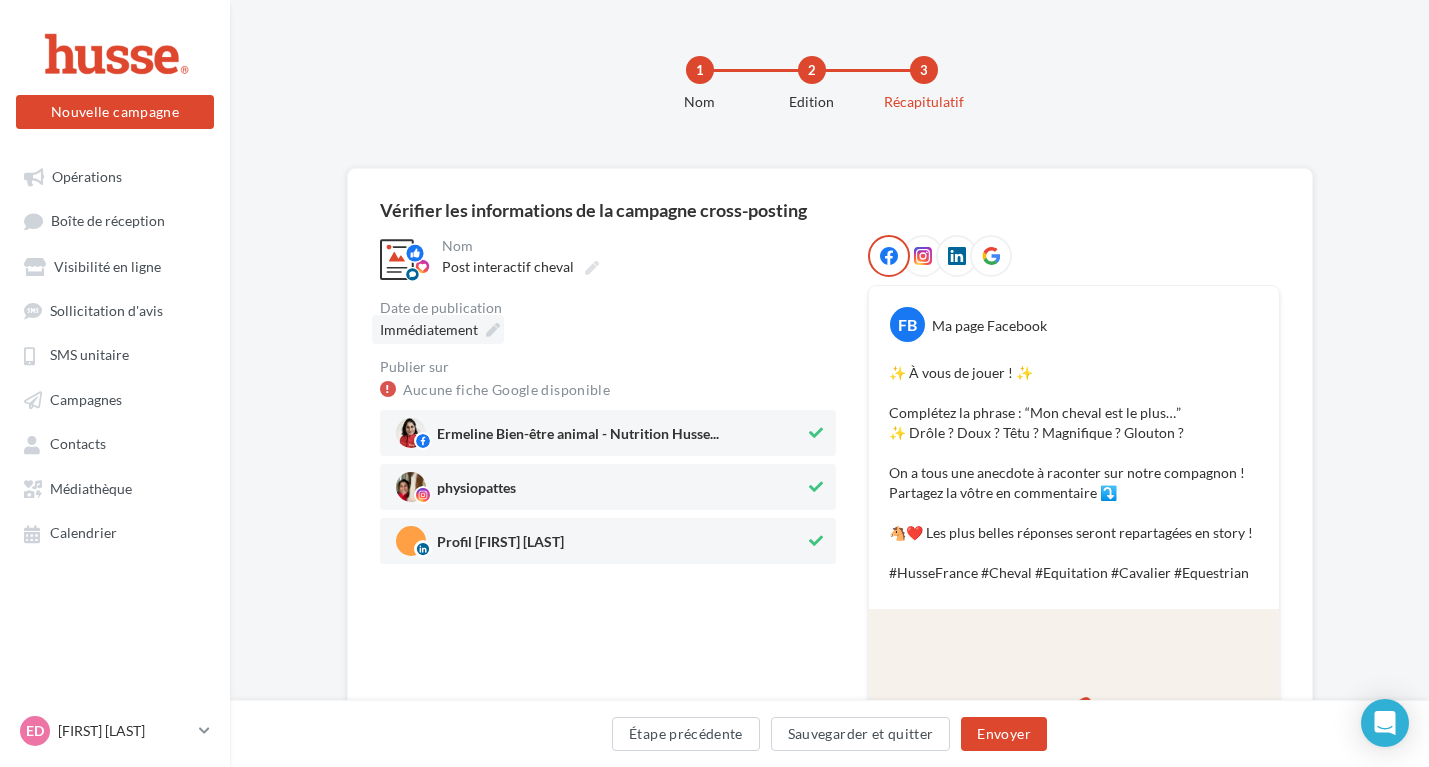 click on "Immédiatement" at bounding box center [429, 329] 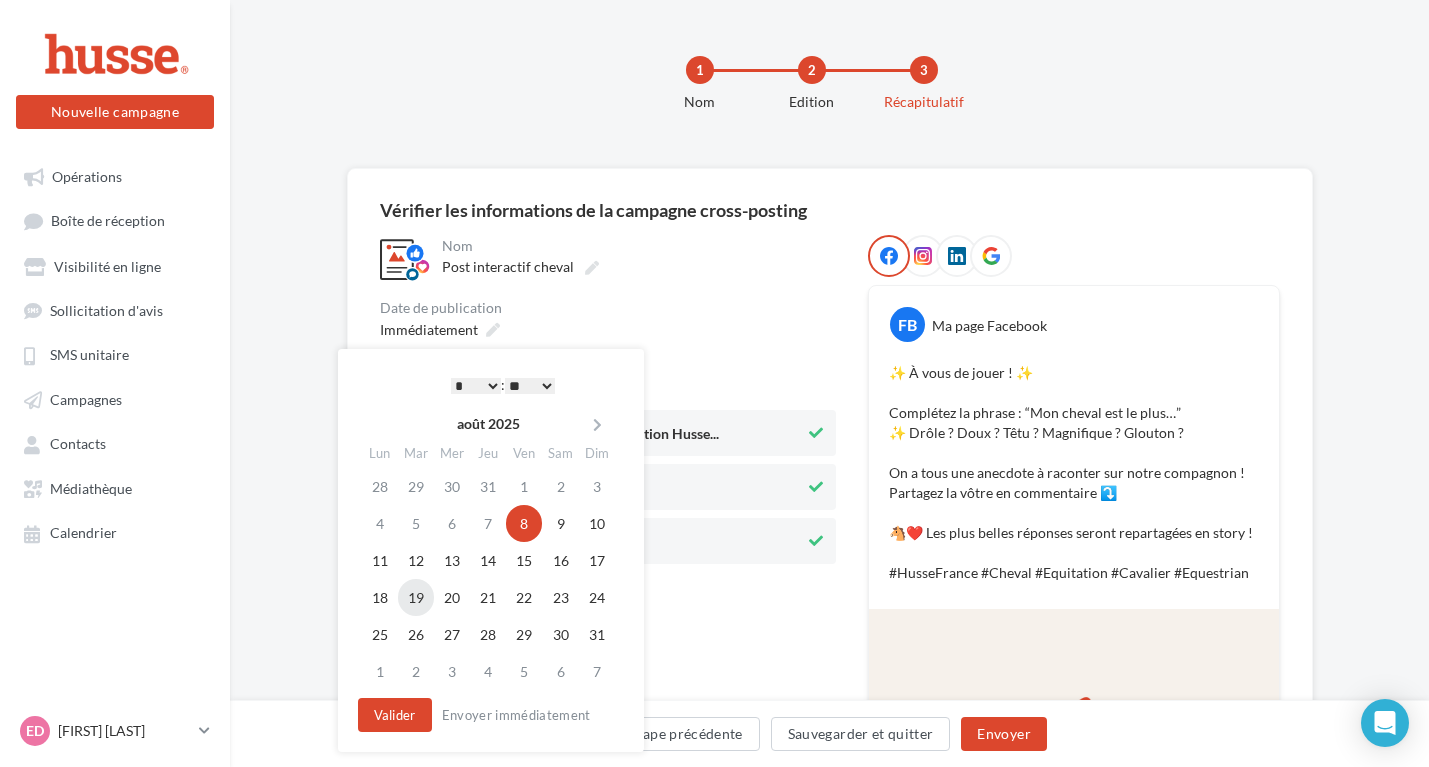 click on "19" at bounding box center (416, 597) 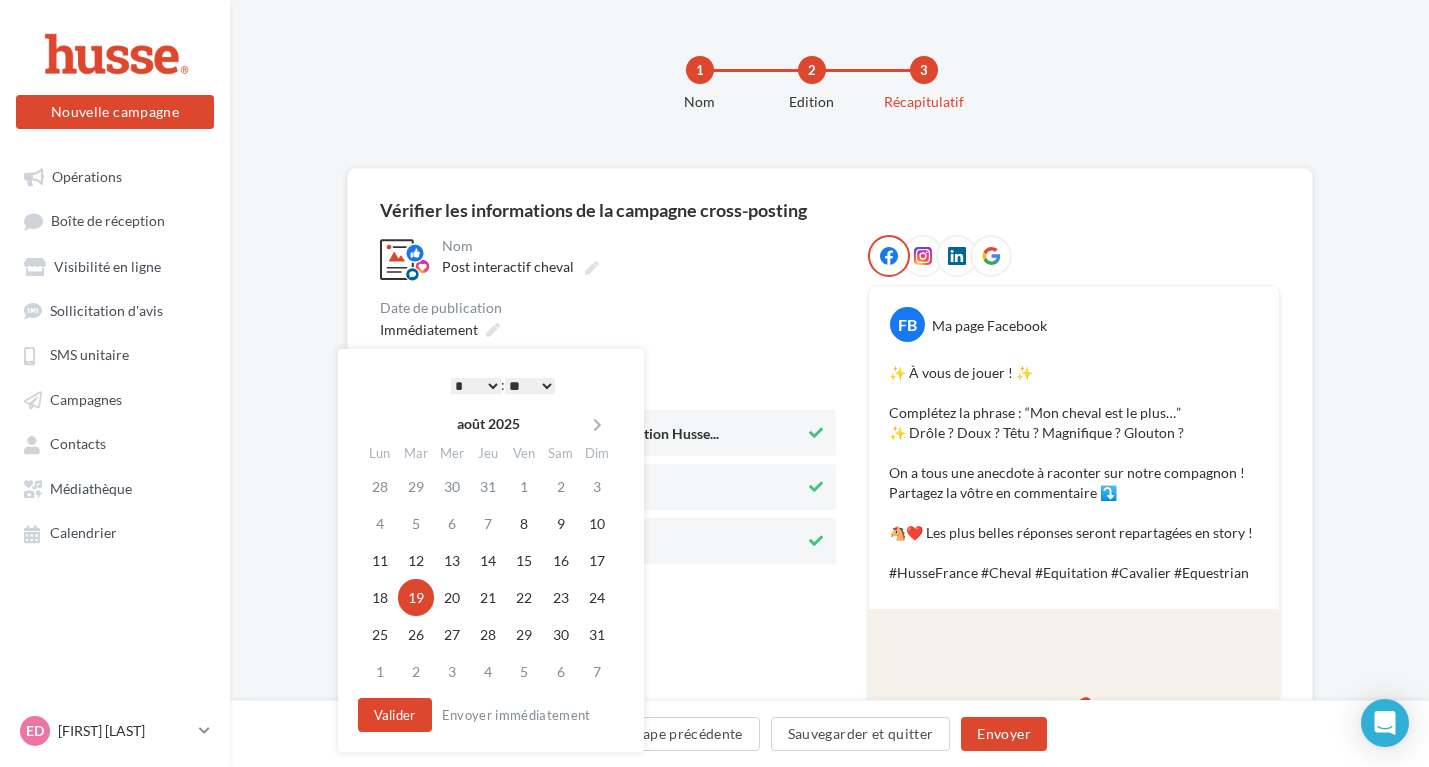 click on "* * * * * * * * * * ** ** ** ** ** ** ** ** ** ** ** ** ** **" at bounding box center (476, 386) 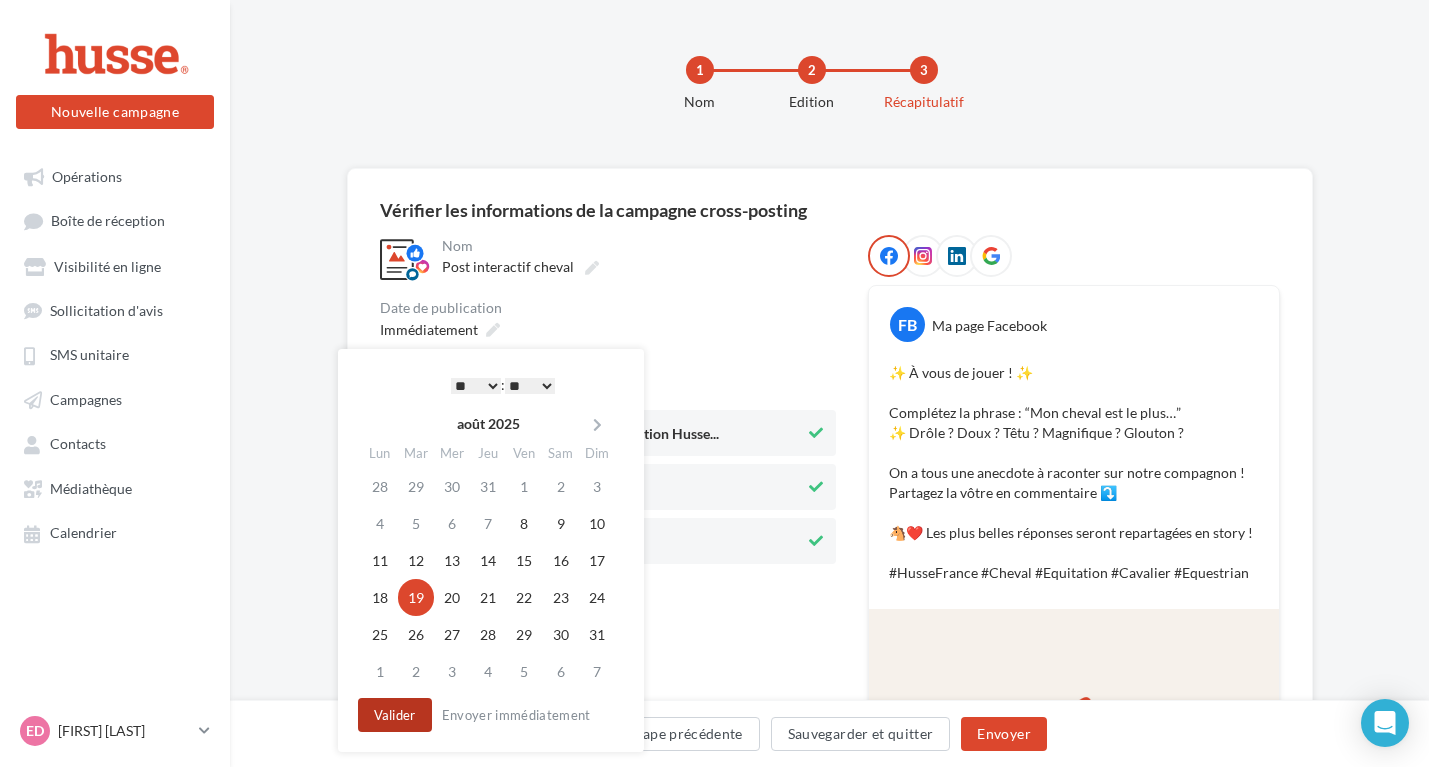 click on "Valider" at bounding box center (395, 715) 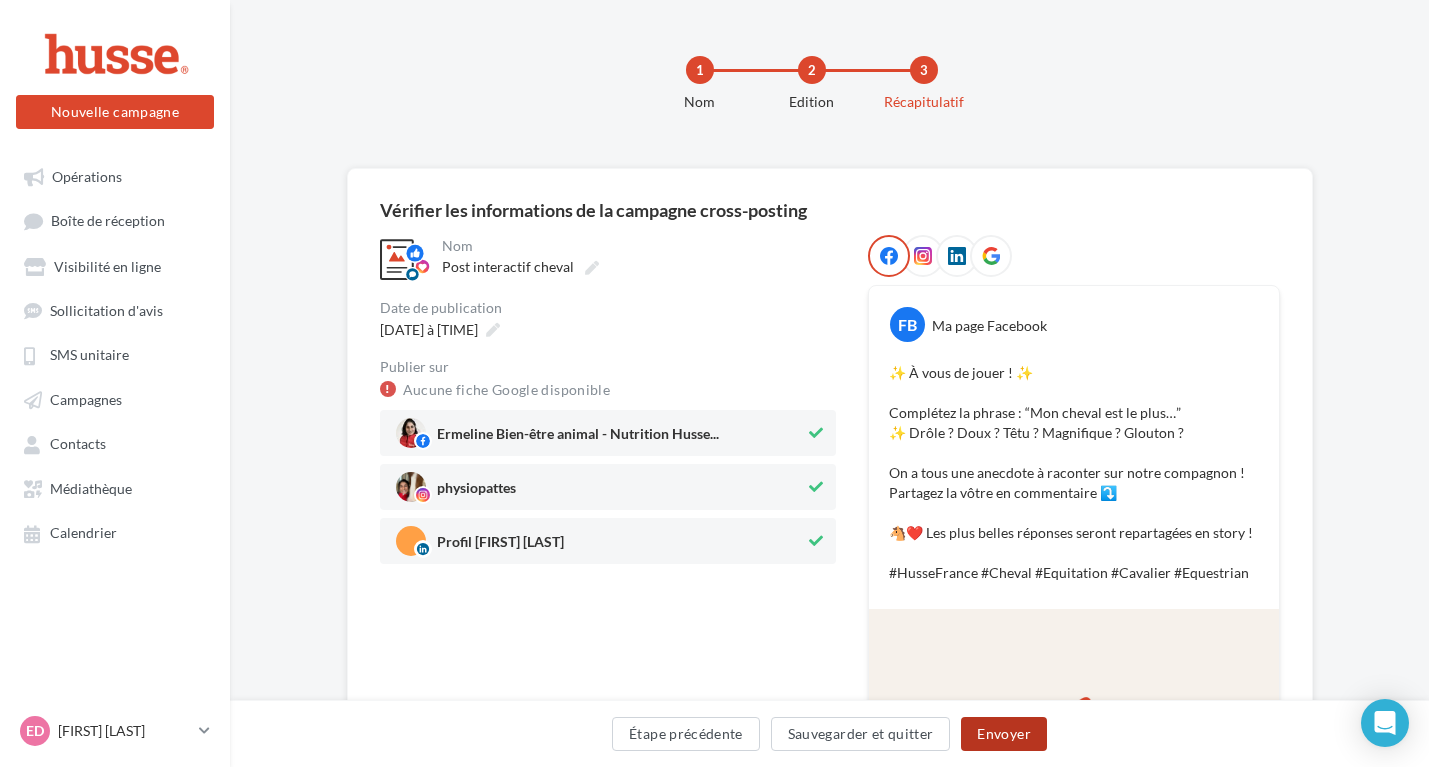 click on "Envoyer" at bounding box center (1003, 734) 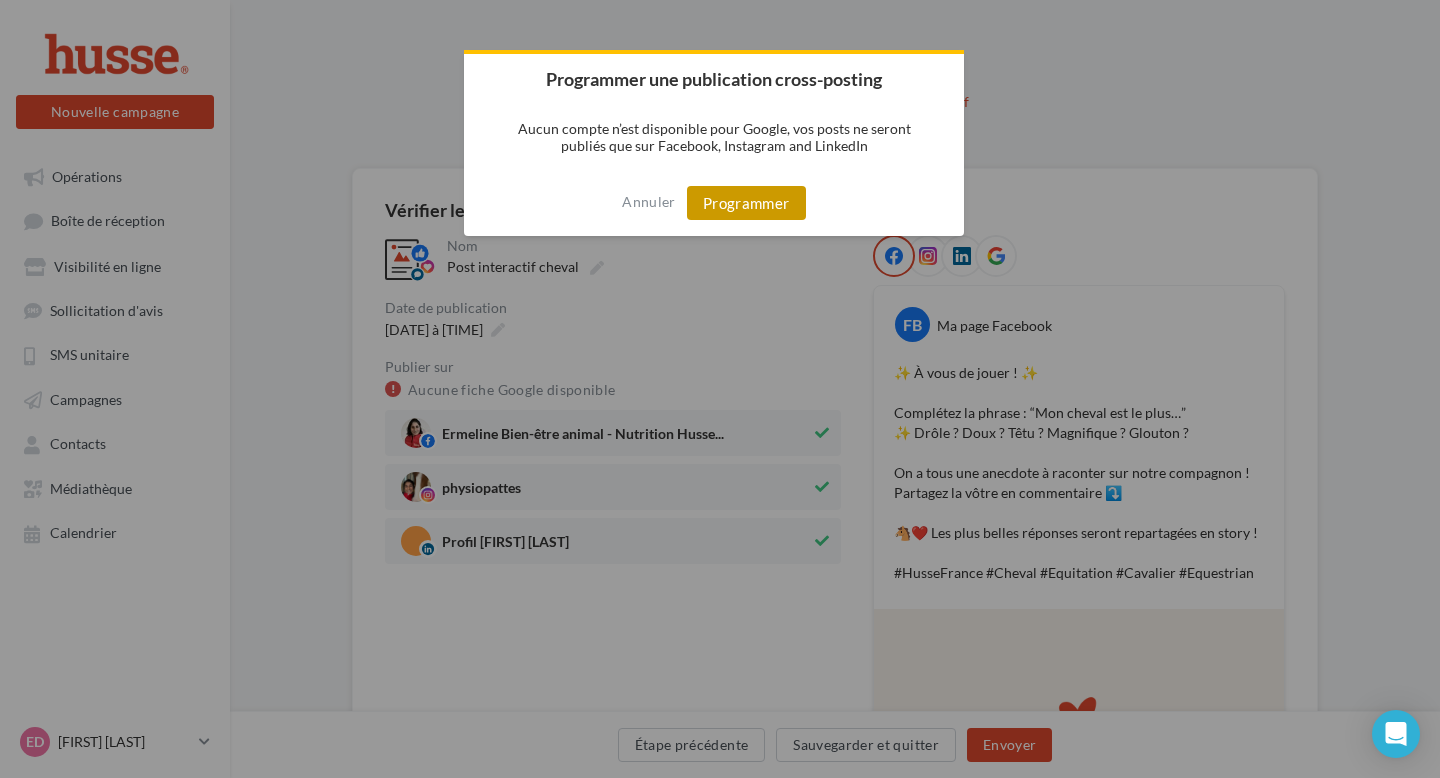 click on "Programmer" at bounding box center (746, 203) 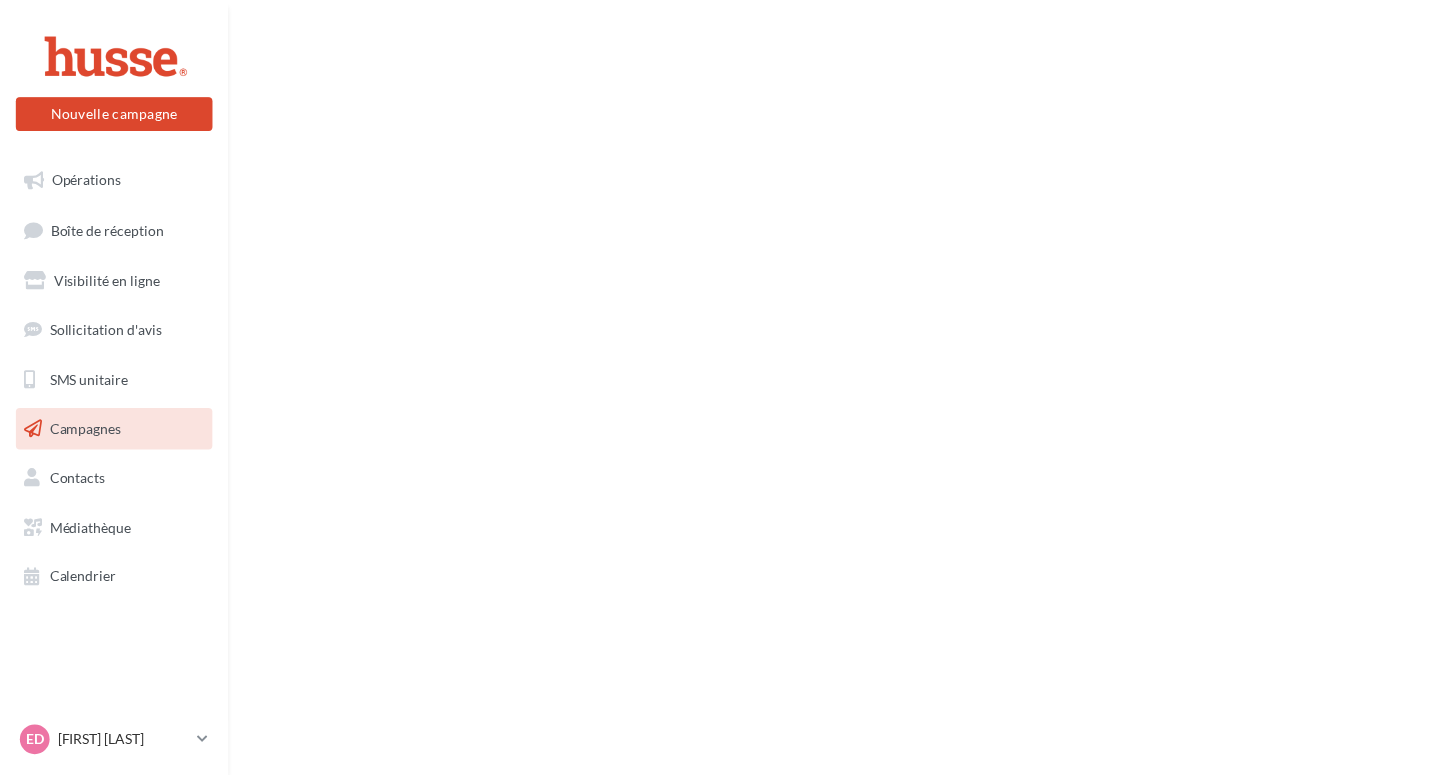 scroll, scrollTop: 0, scrollLeft: 0, axis: both 